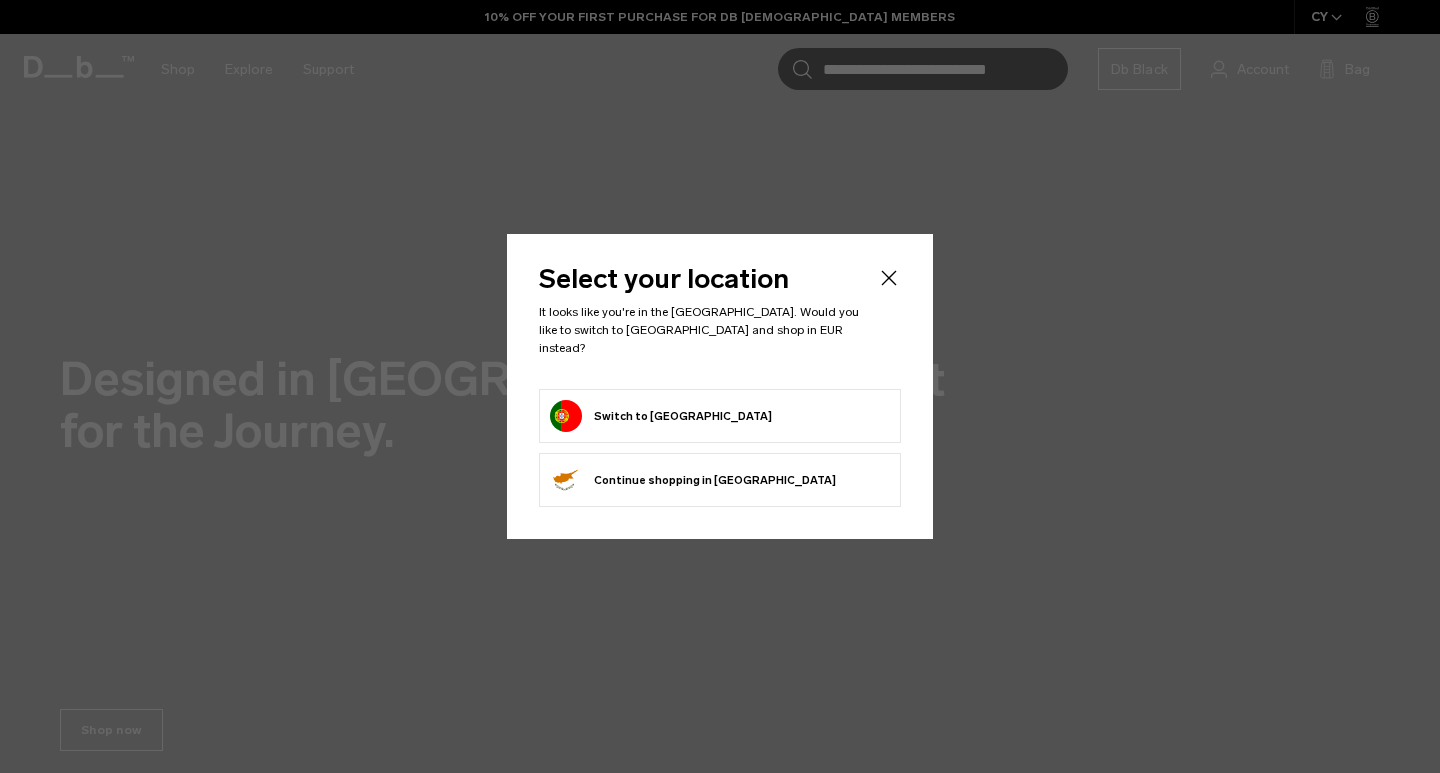 scroll, scrollTop: 0, scrollLeft: 0, axis: both 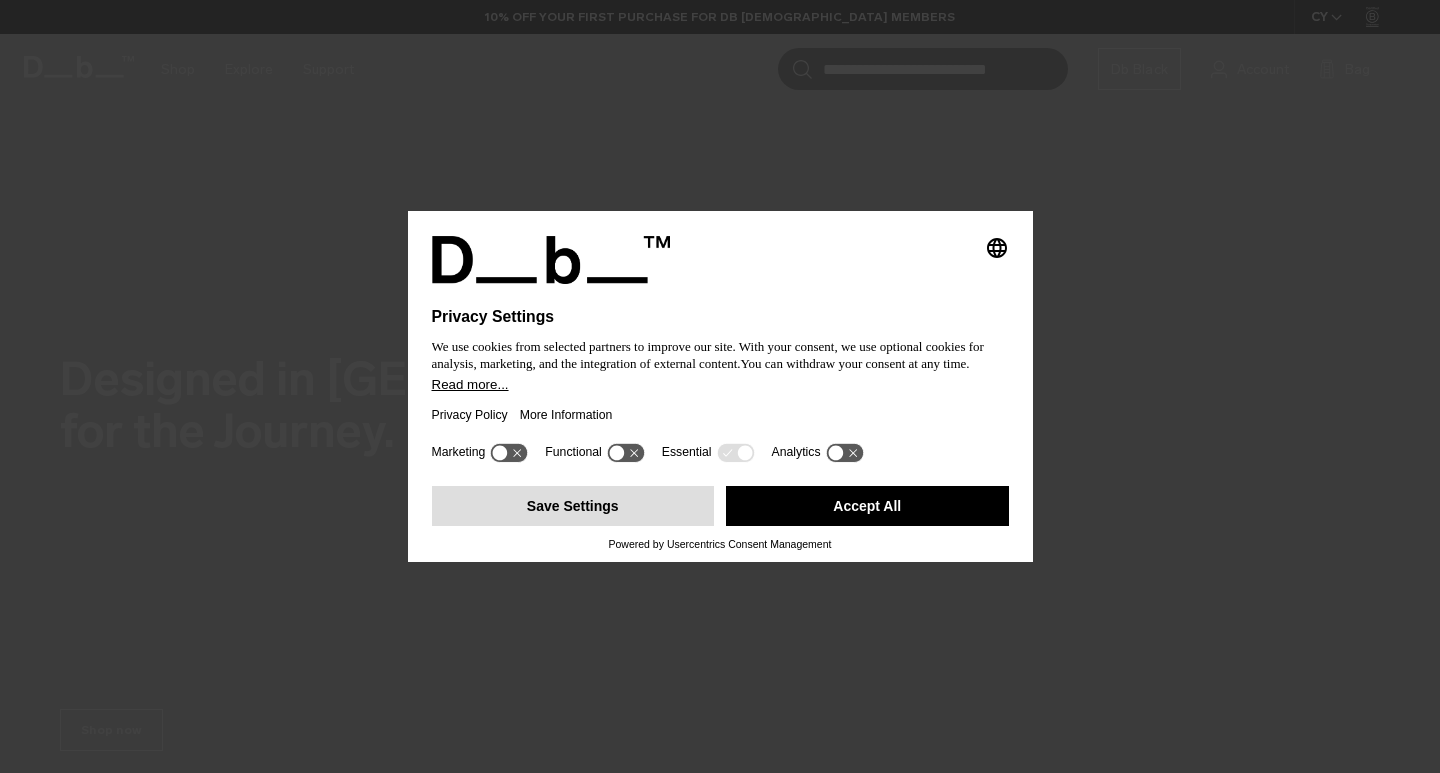 click on "Accept All" at bounding box center (867, 506) 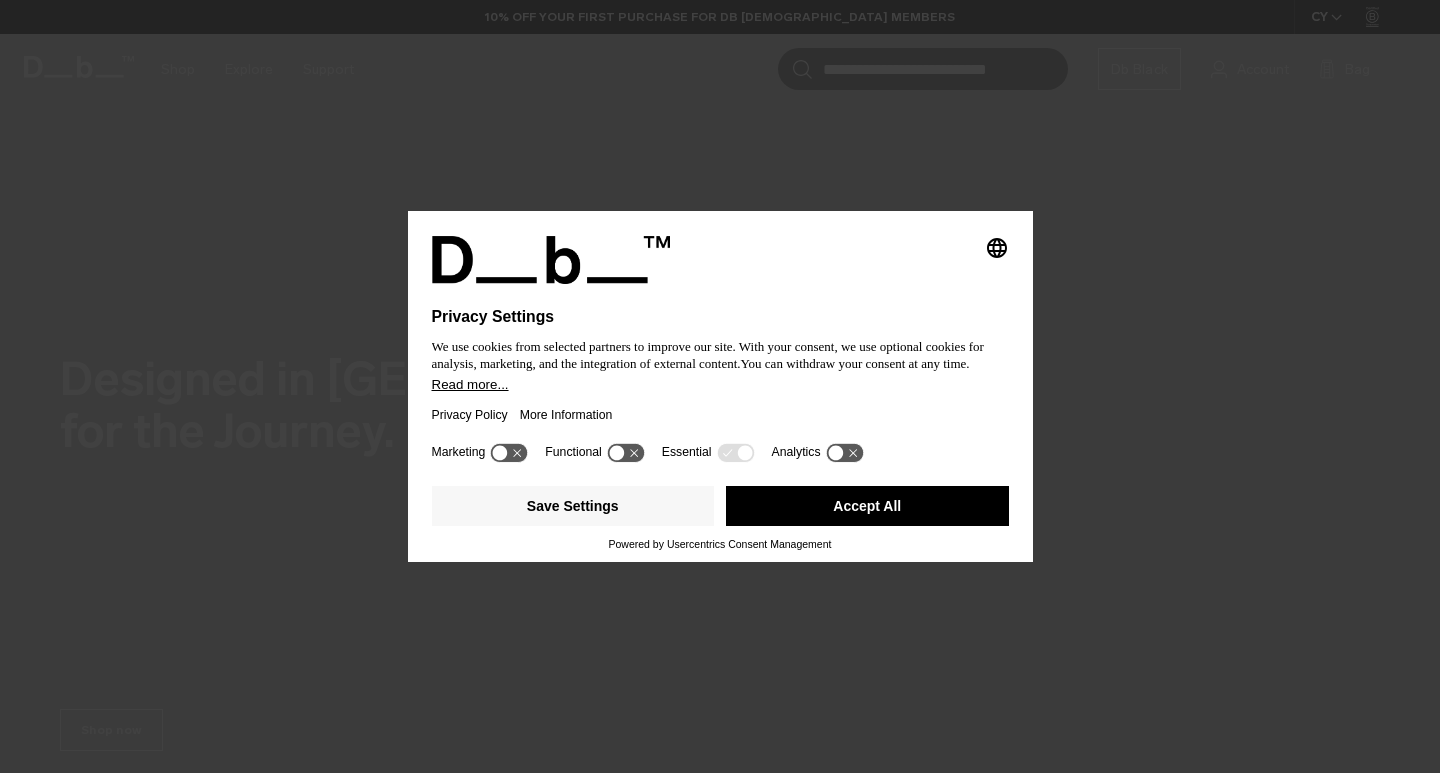 click on "Accept All" at bounding box center [867, 506] 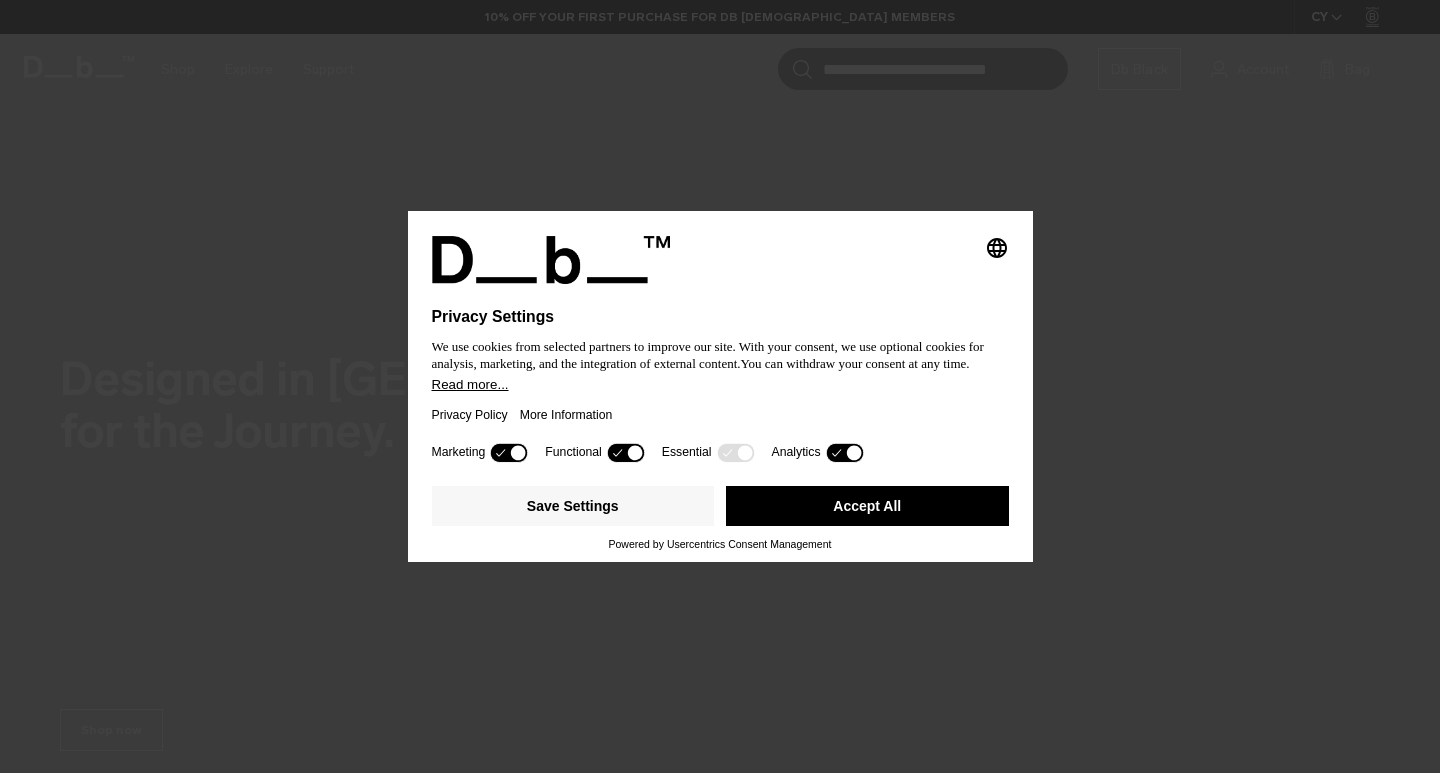 scroll, scrollTop: 0, scrollLeft: 0, axis: both 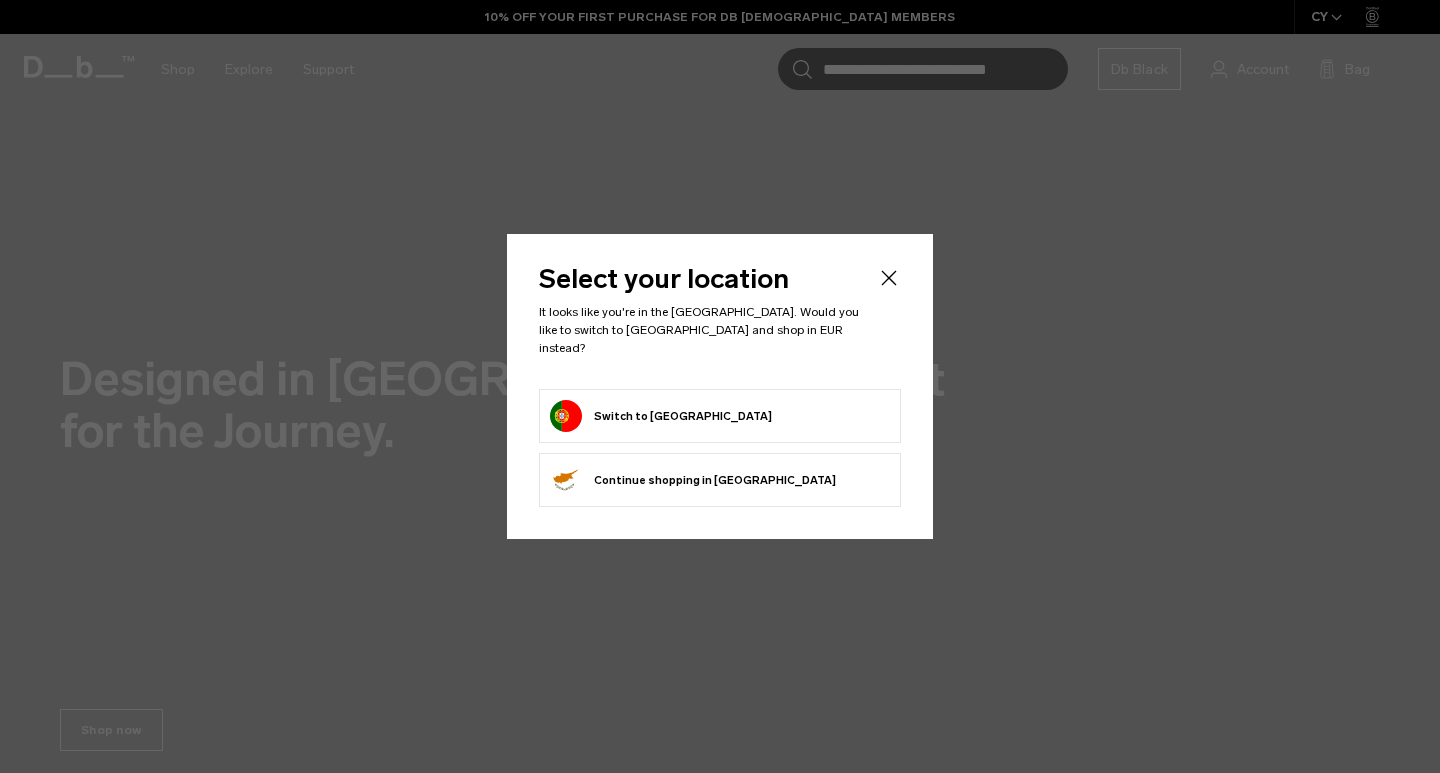 click on "Switch to Portugal" at bounding box center (661, 416) 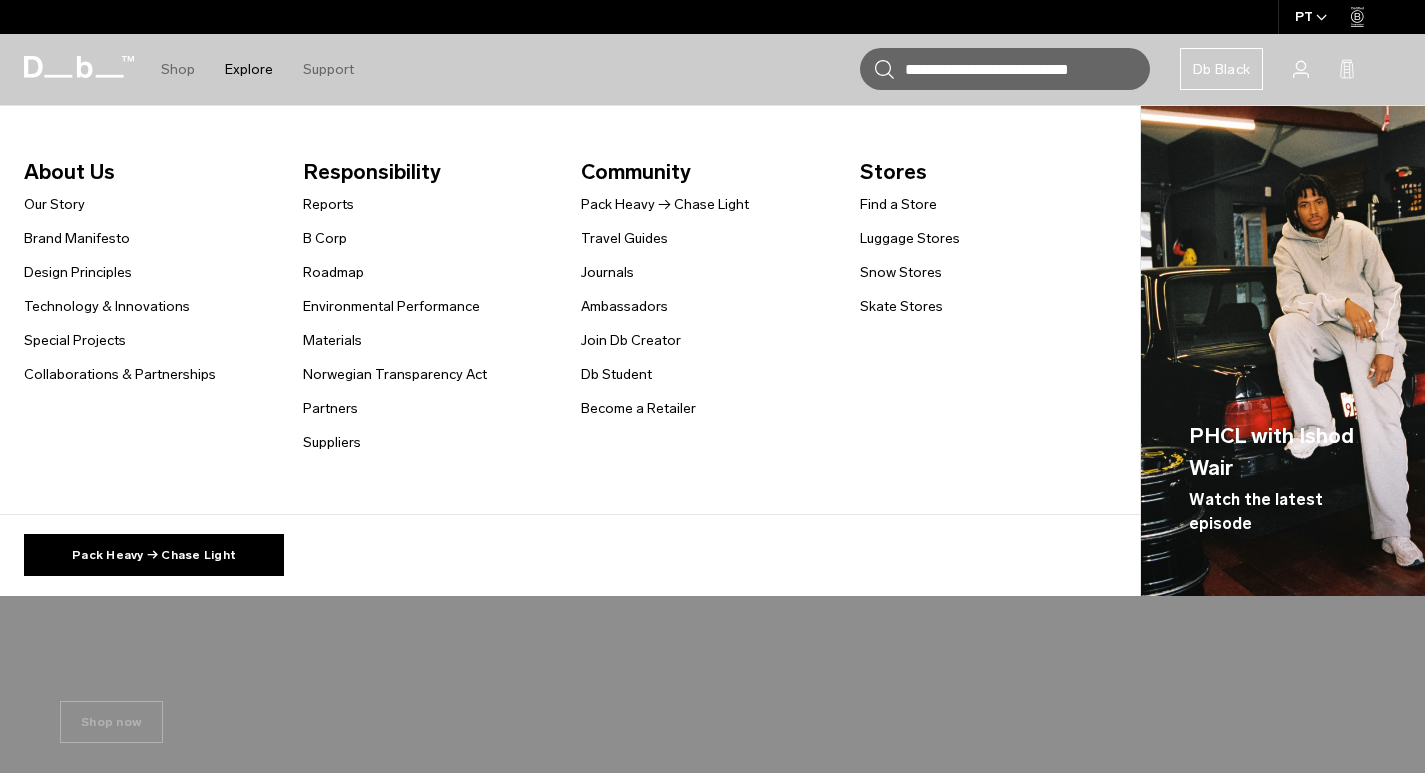 scroll, scrollTop: 0, scrollLeft: 0, axis: both 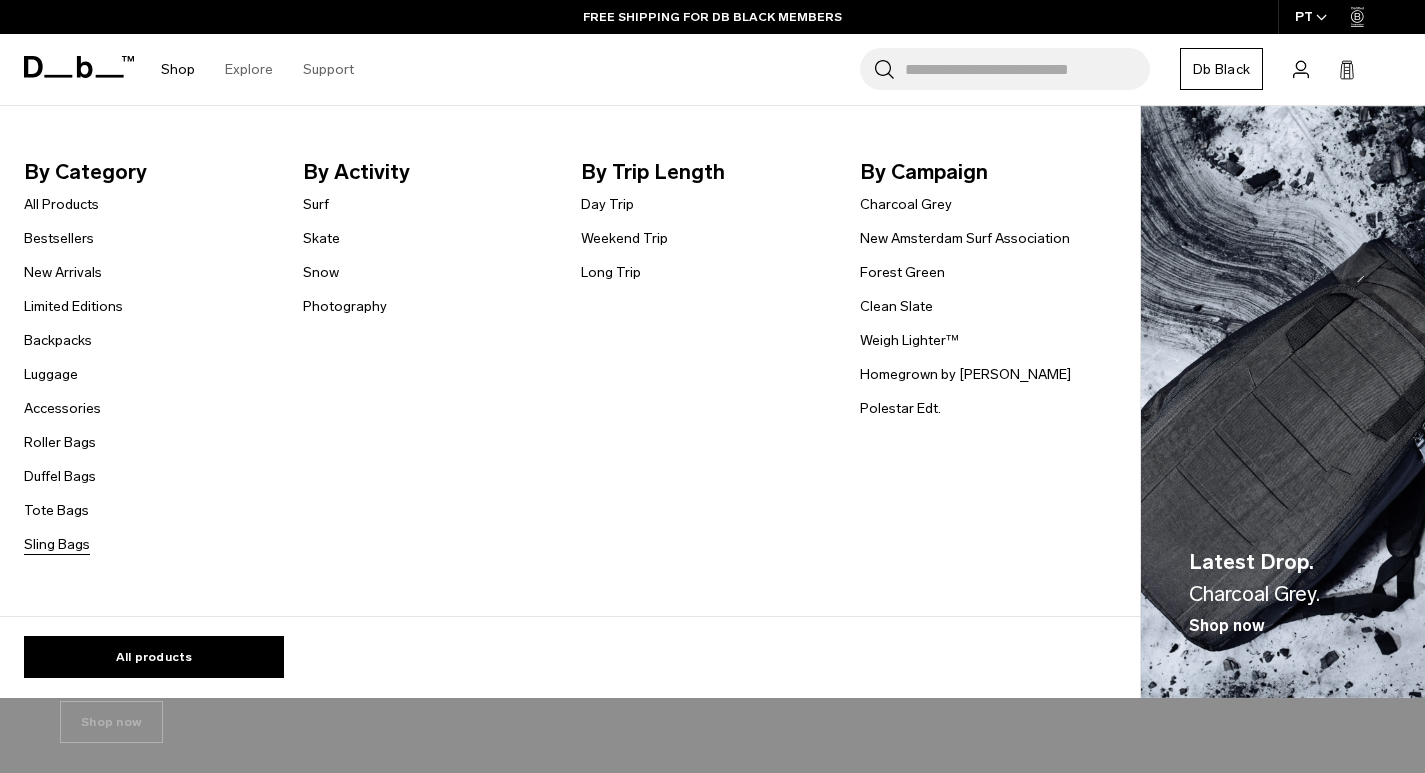click on "Sling Bags" at bounding box center (57, 544) 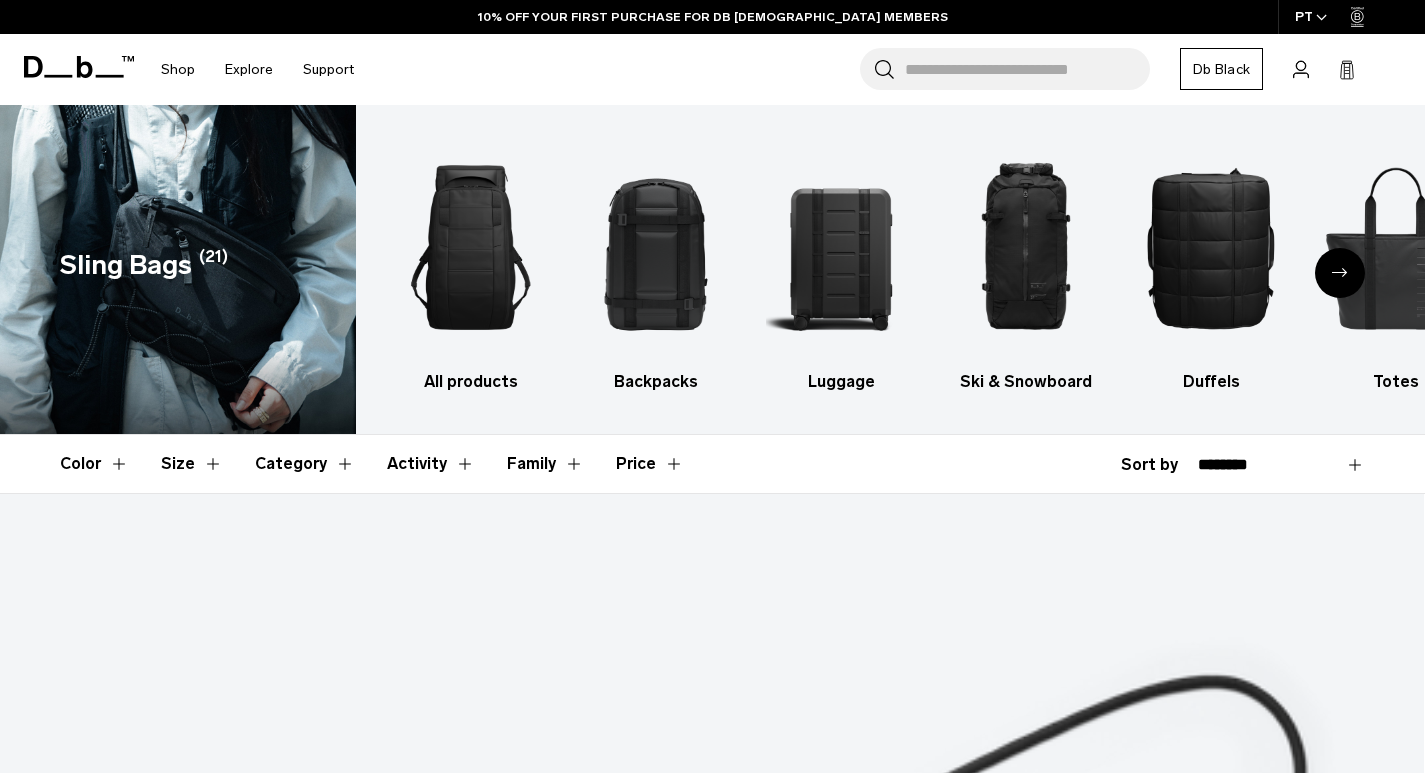 scroll, scrollTop: 0, scrollLeft: 0, axis: both 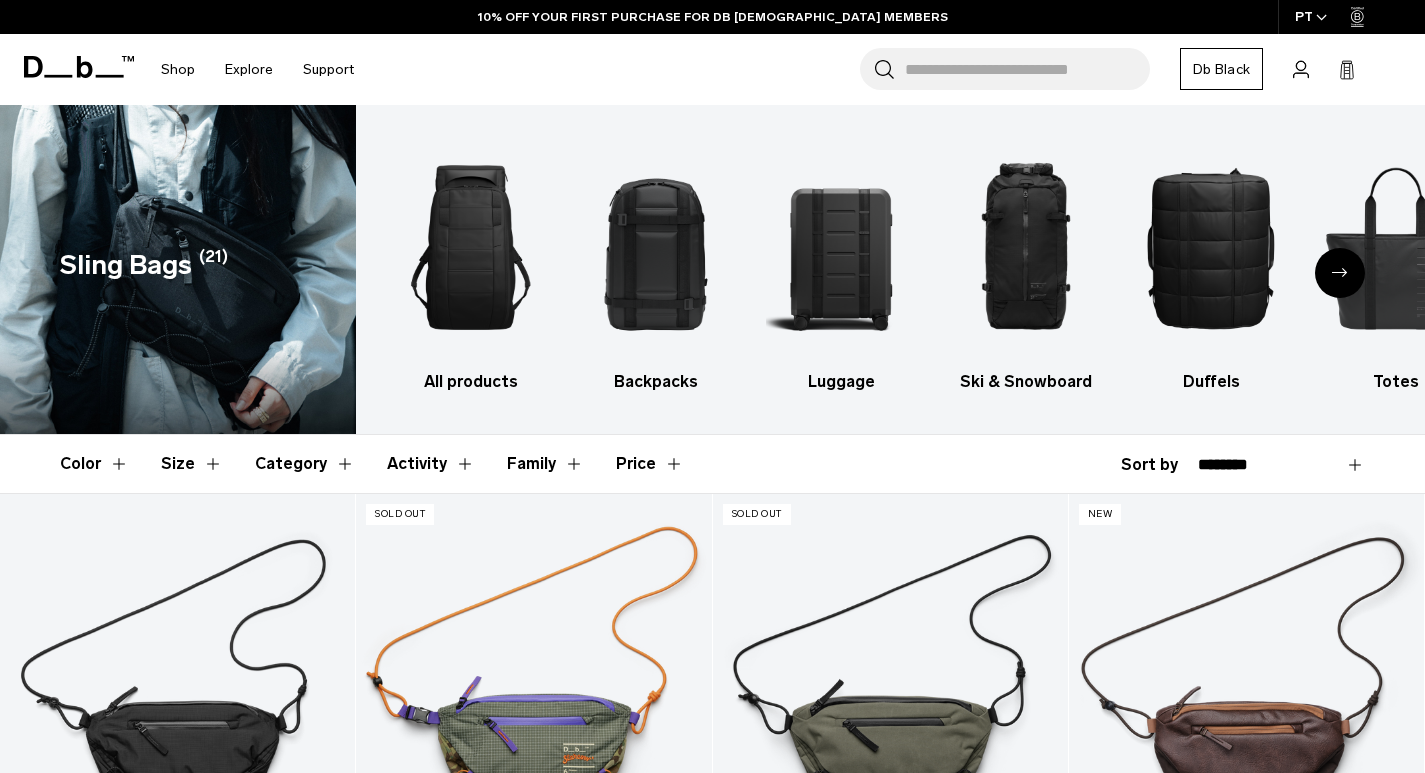 click at bounding box center [1340, 273] 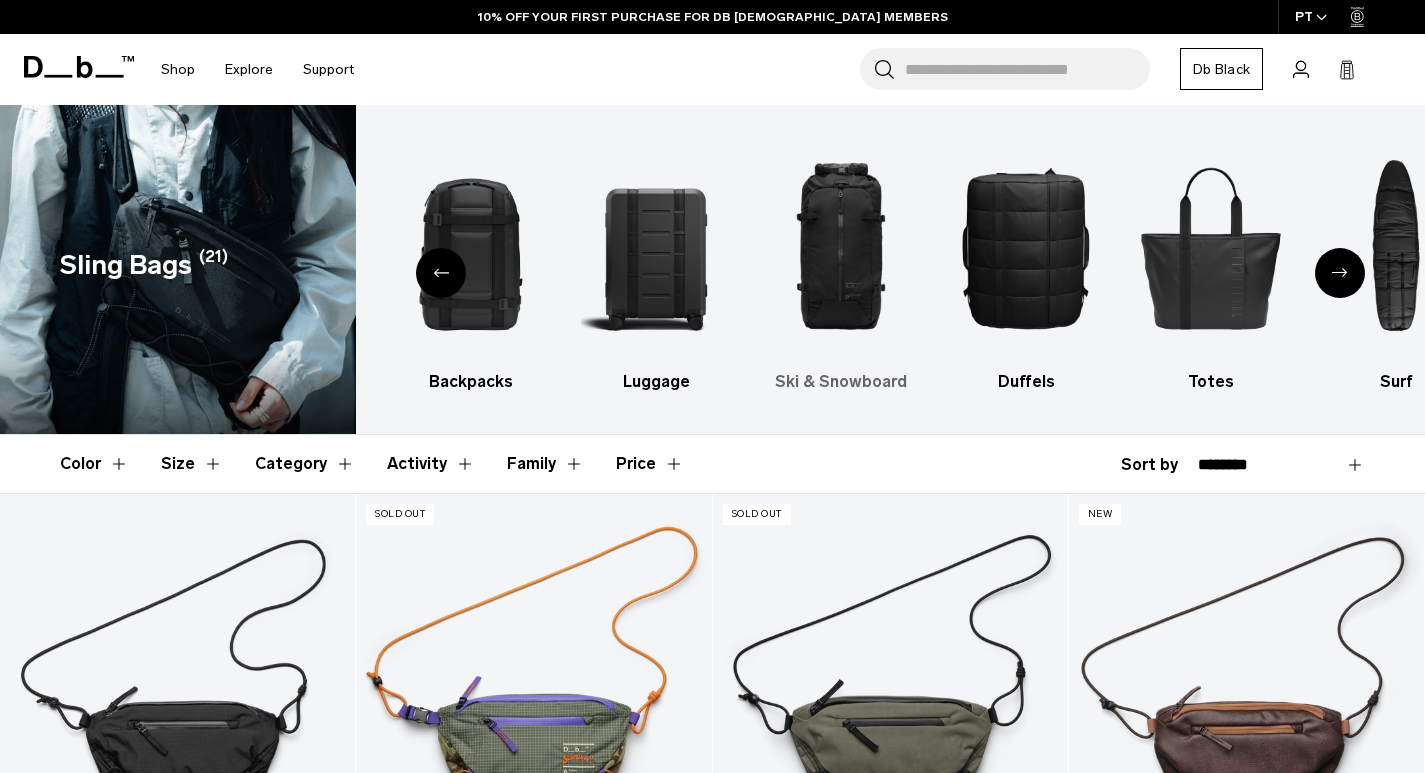 click at bounding box center [841, 247] 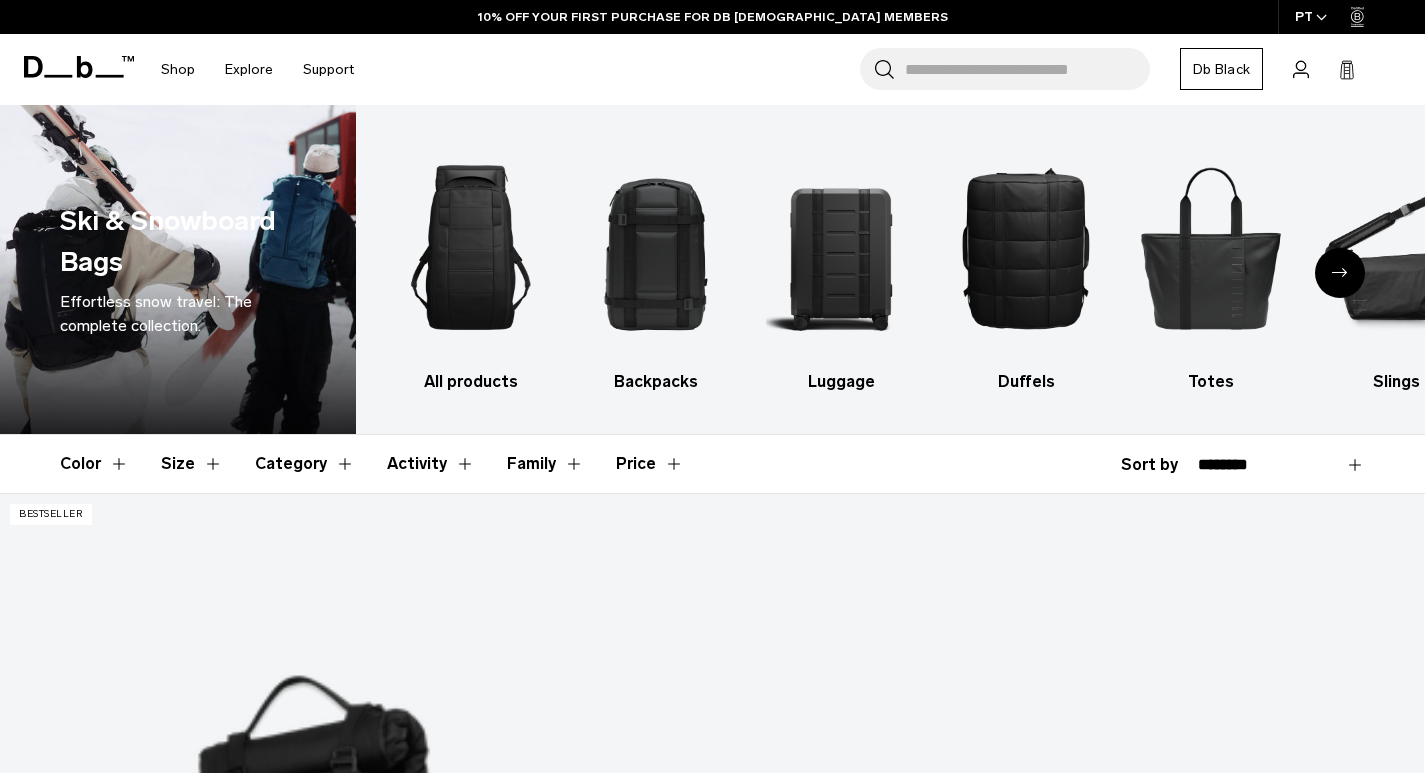 scroll, scrollTop: 347, scrollLeft: 0, axis: vertical 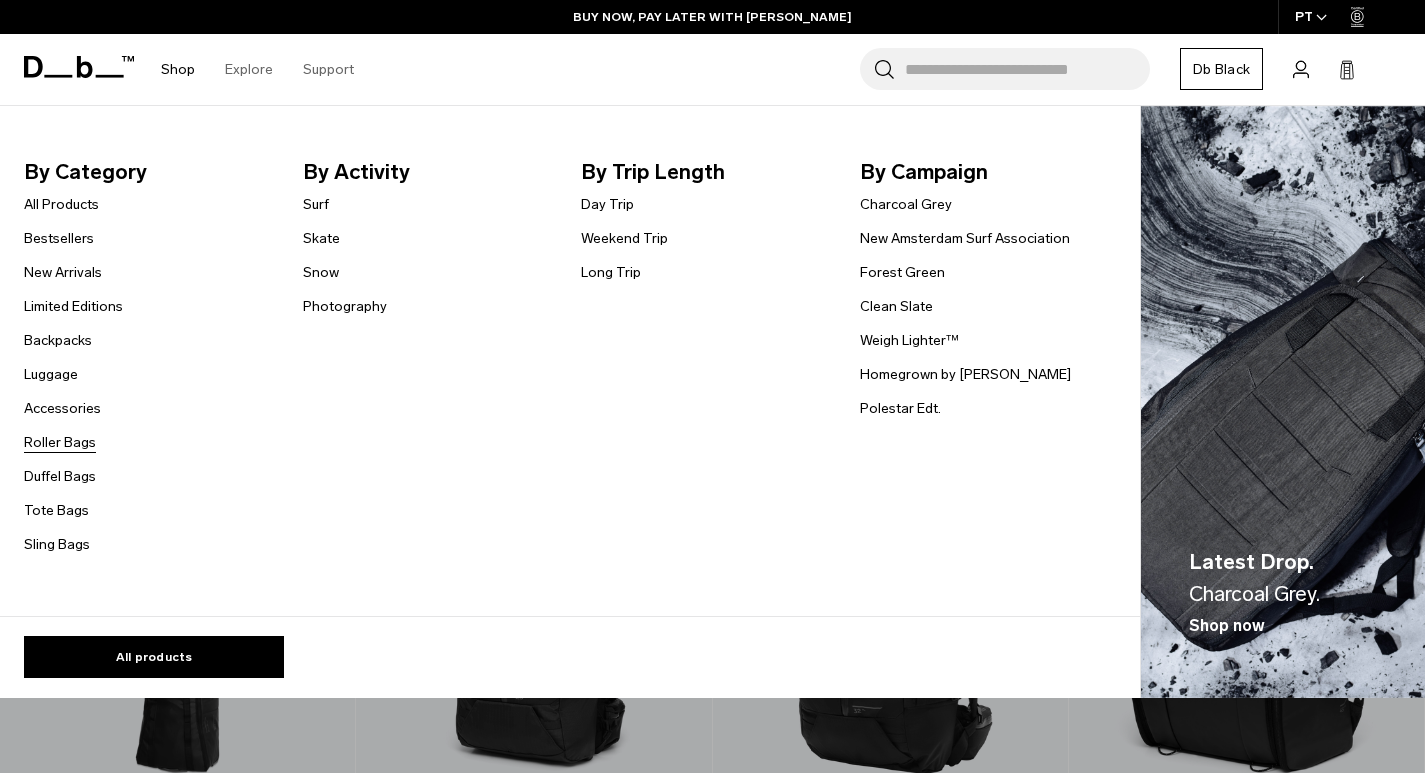 click on "Roller Bags" at bounding box center [60, 442] 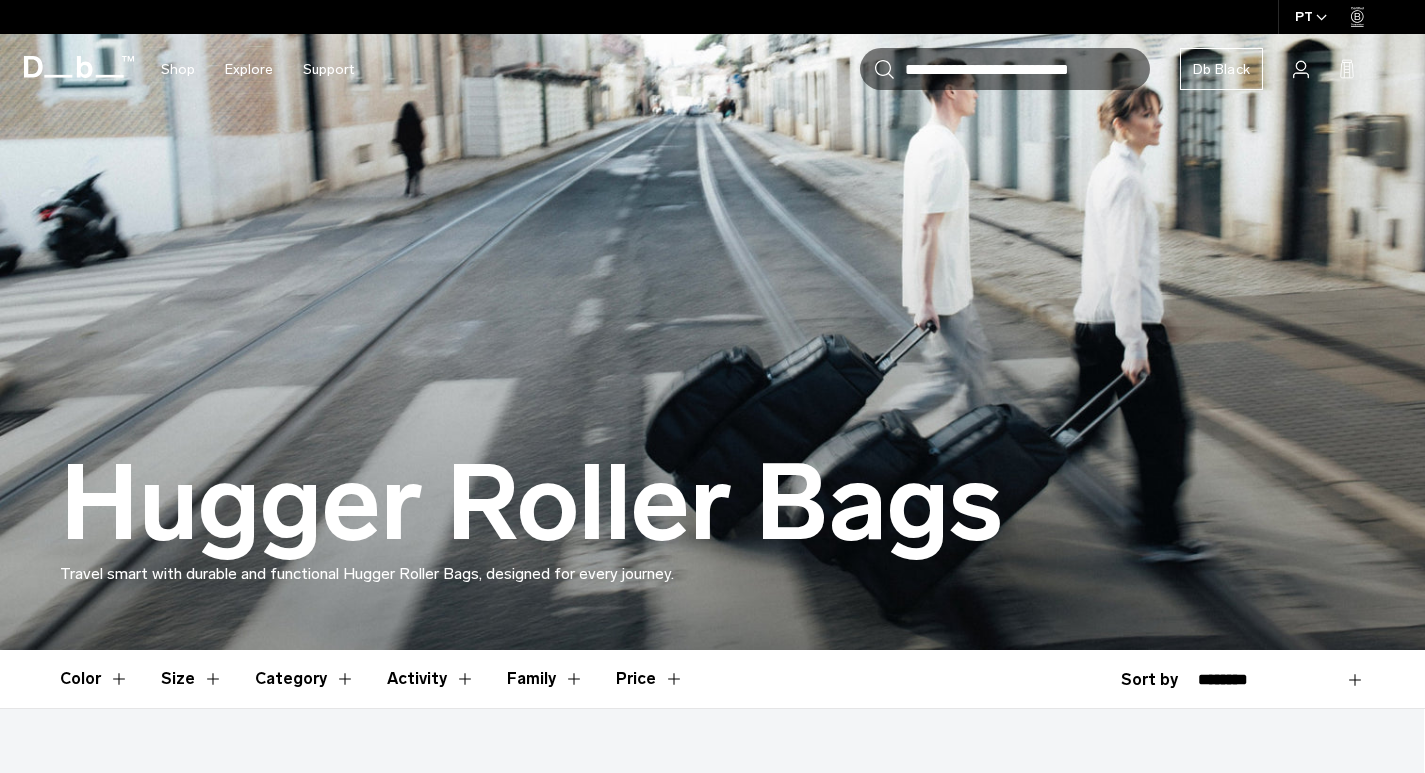 scroll, scrollTop: 545, scrollLeft: 0, axis: vertical 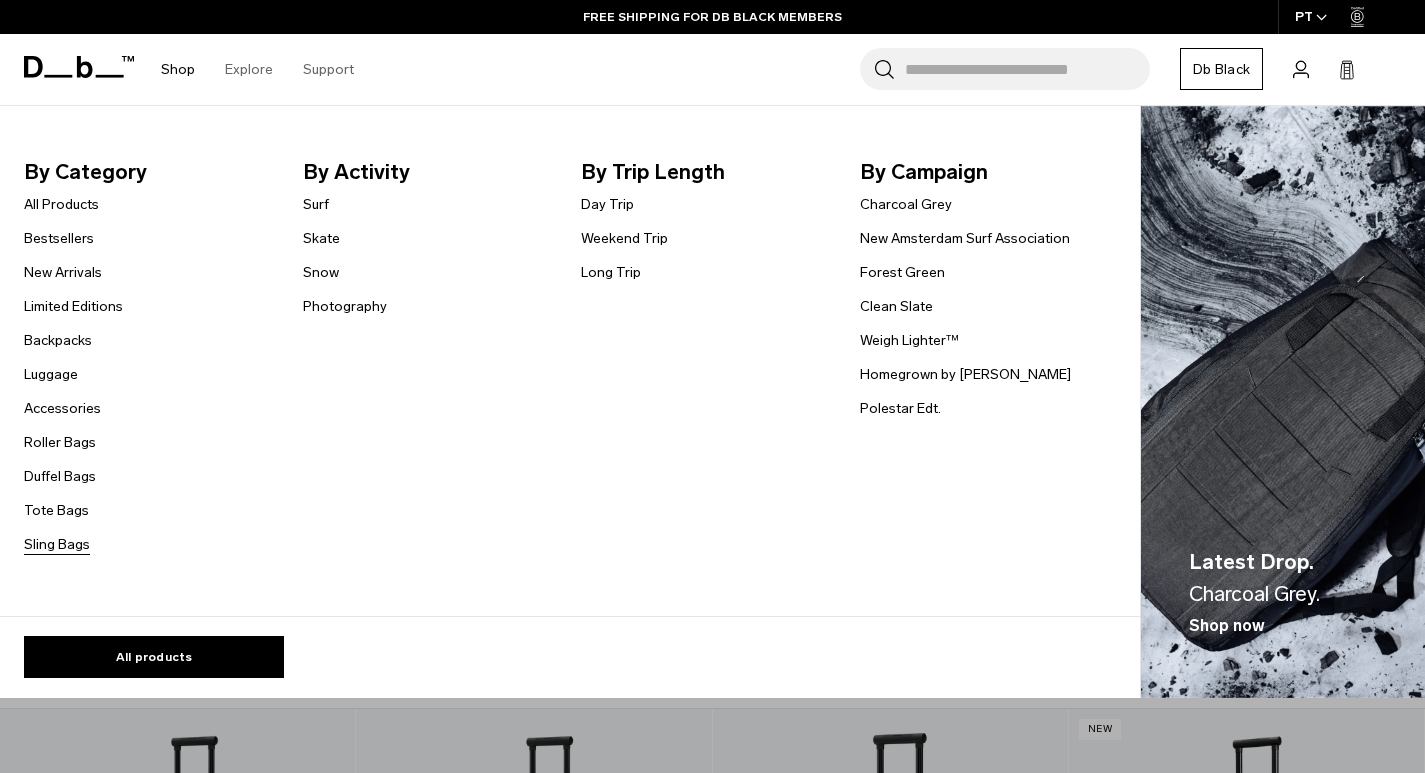 click on "Sling Bags" at bounding box center [57, 544] 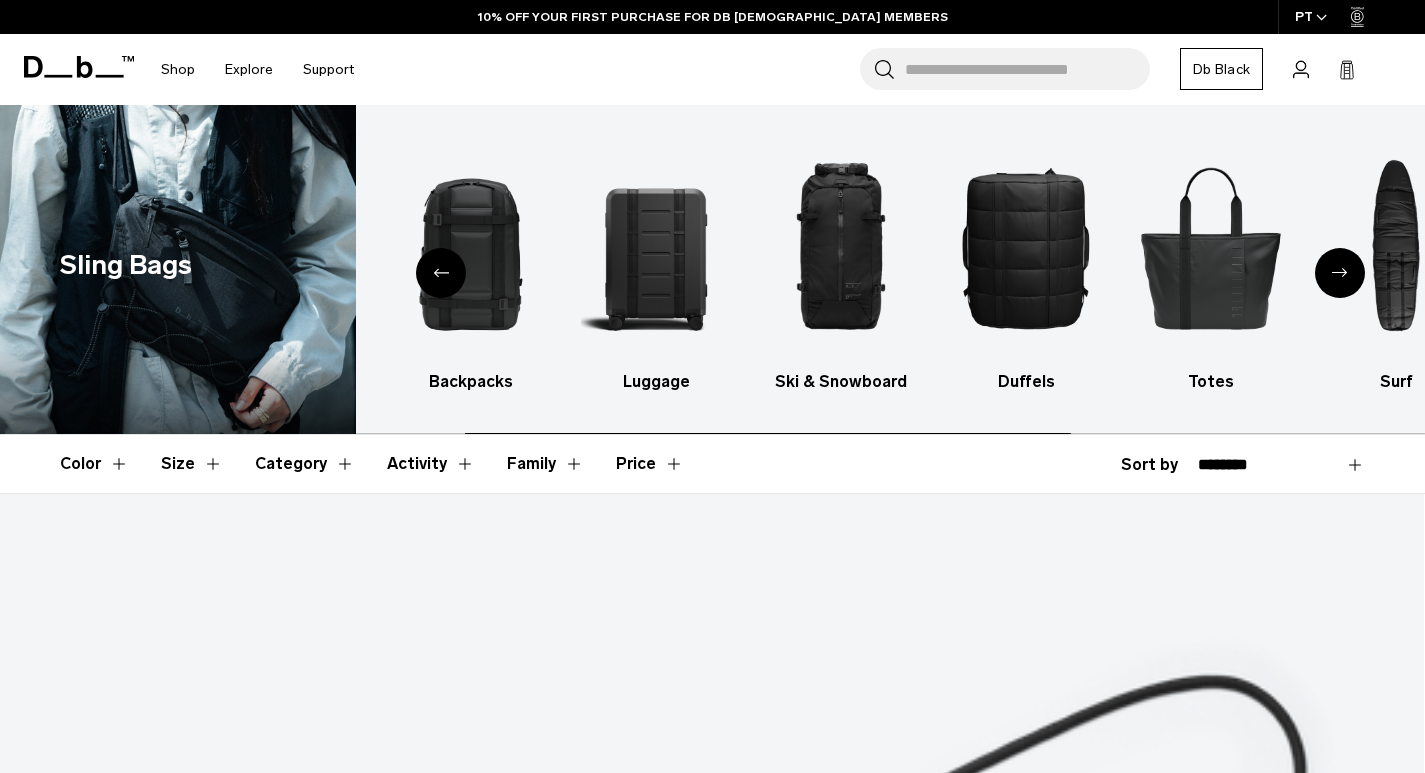 scroll, scrollTop: 0, scrollLeft: 0, axis: both 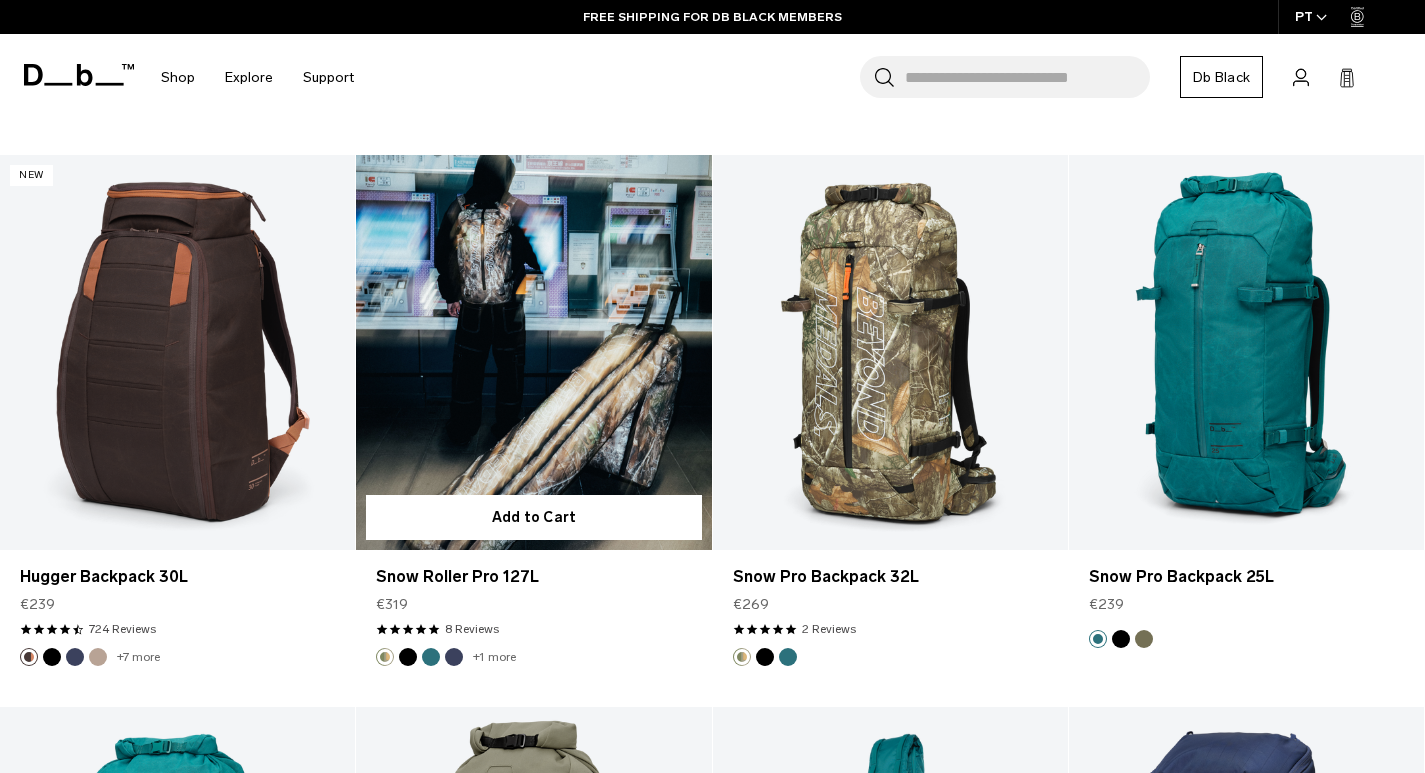 click at bounding box center [533, 352] 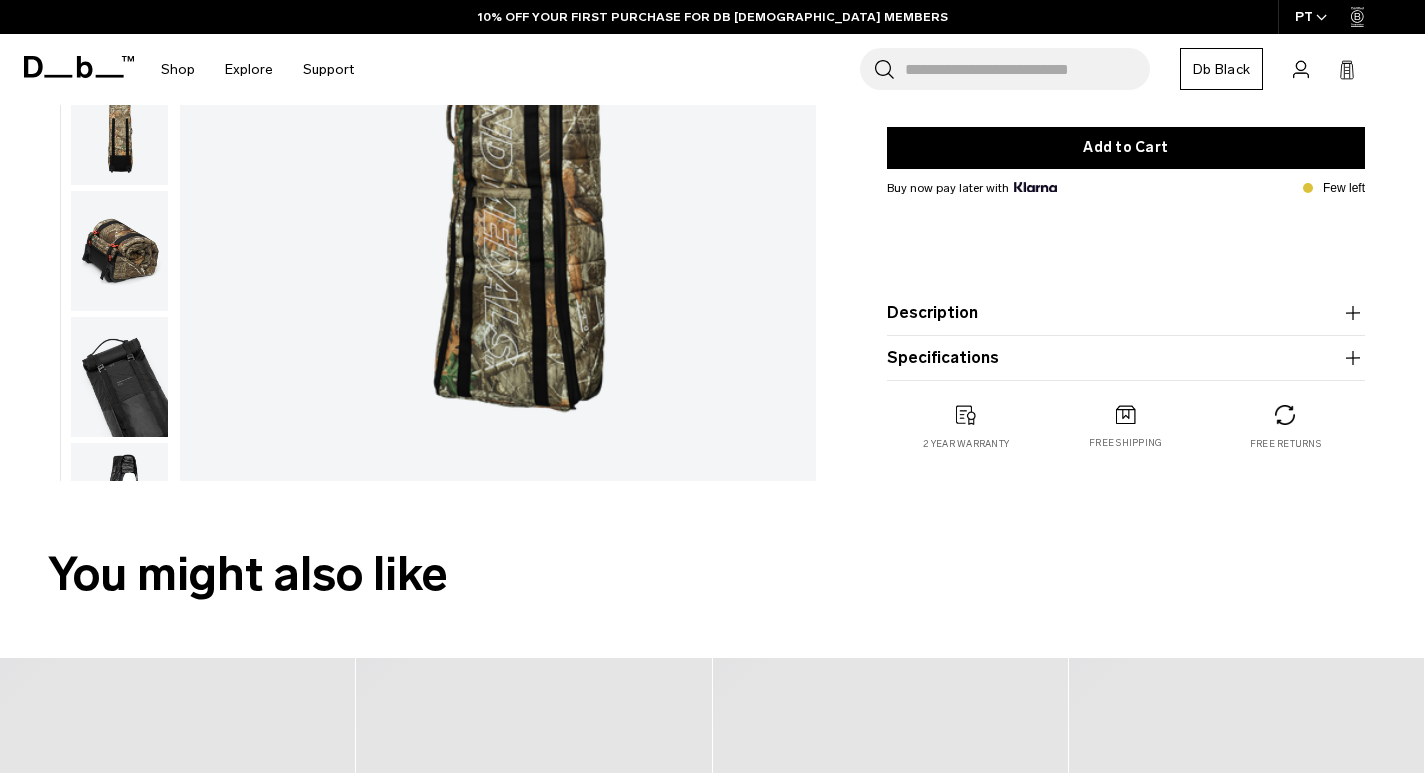 scroll, scrollTop: 216, scrollLeft: 0, axis: vertical 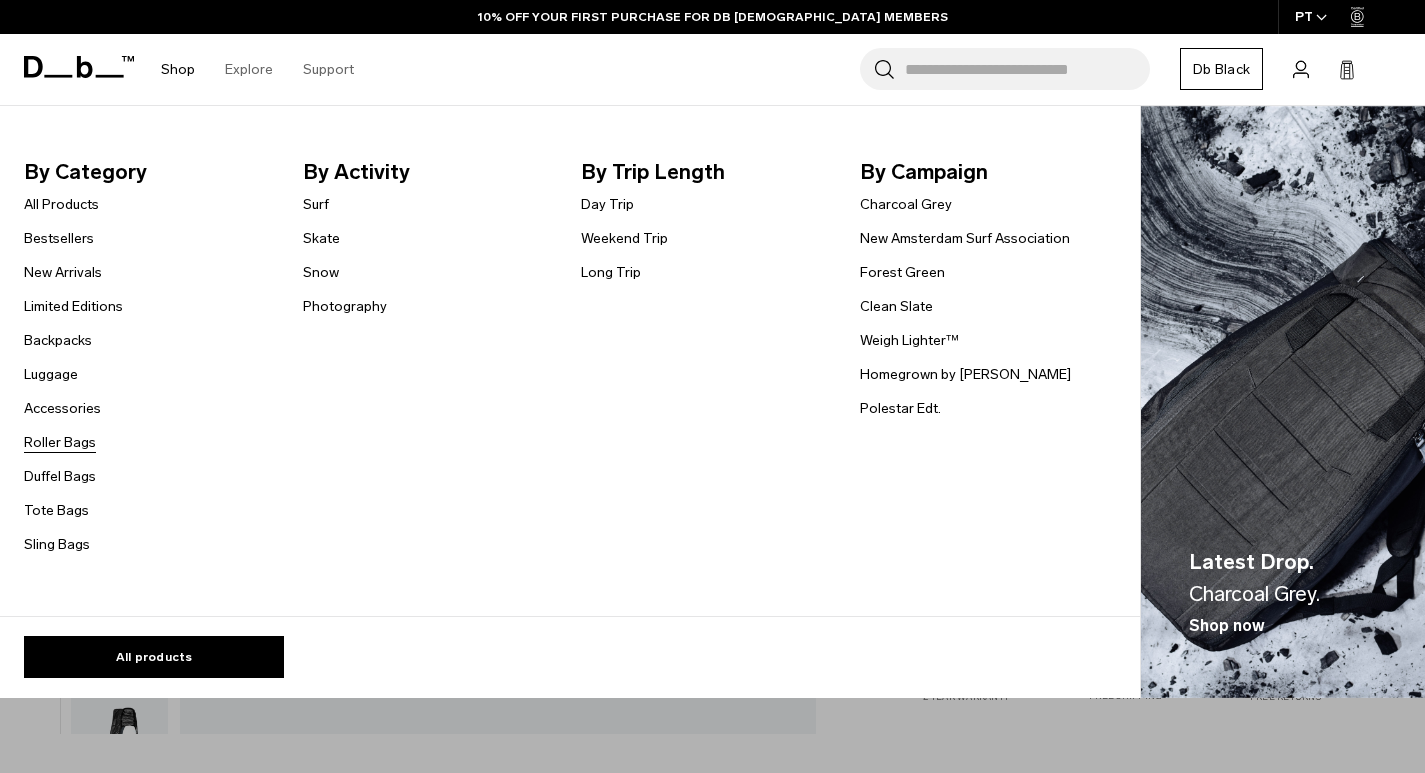 click on "Roller Bags" at bounding box center (60, 442) 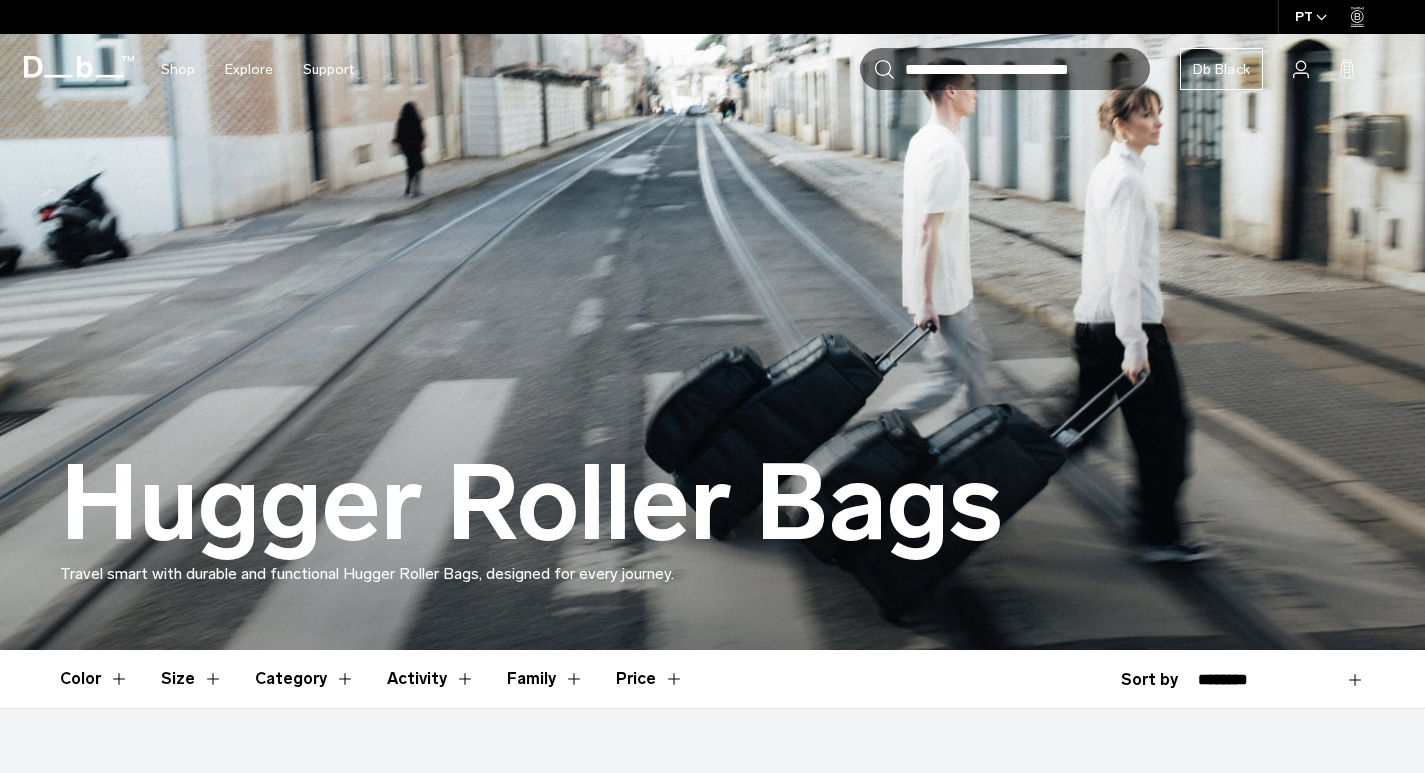 scroll, scrollTop: 1373, scrollLeft: 0, axis: vertical 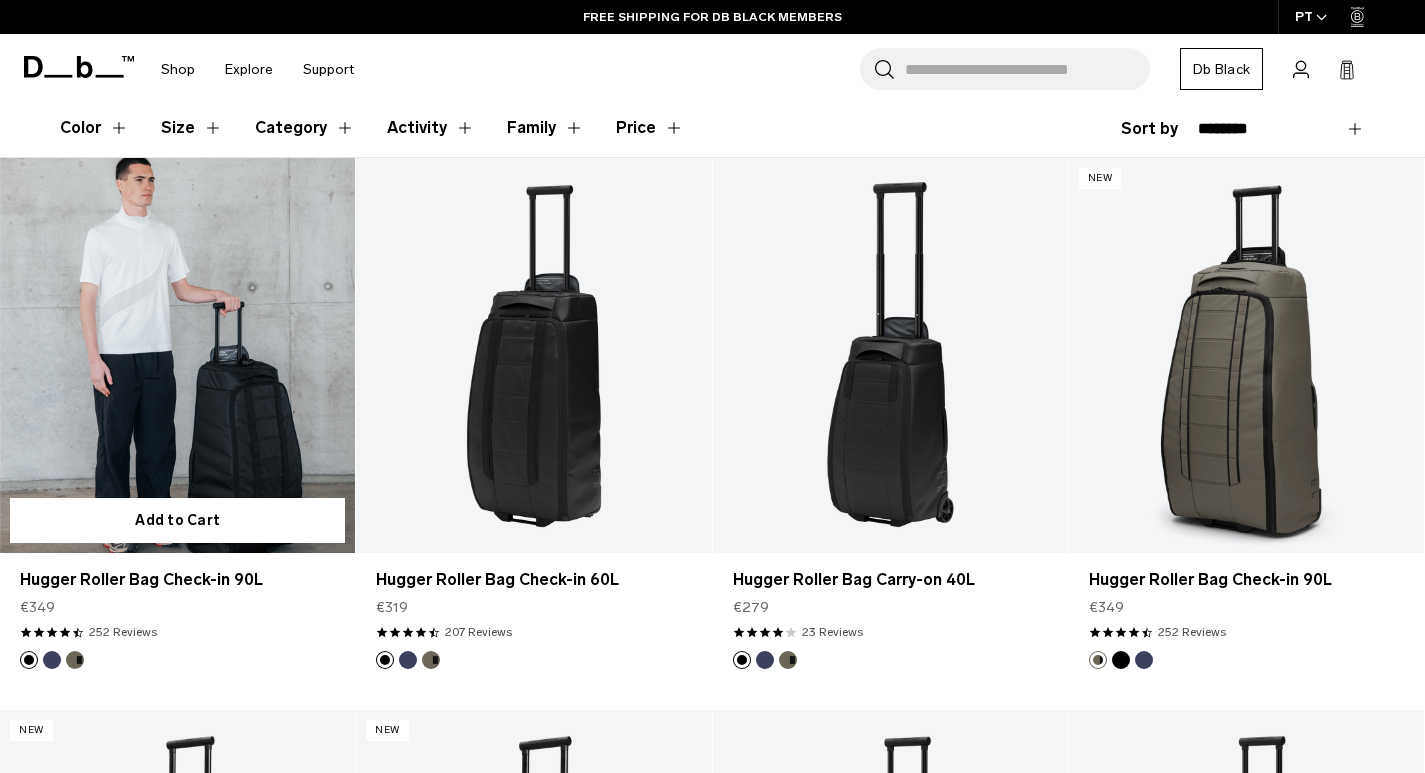 click at bounding box center [177, 355] 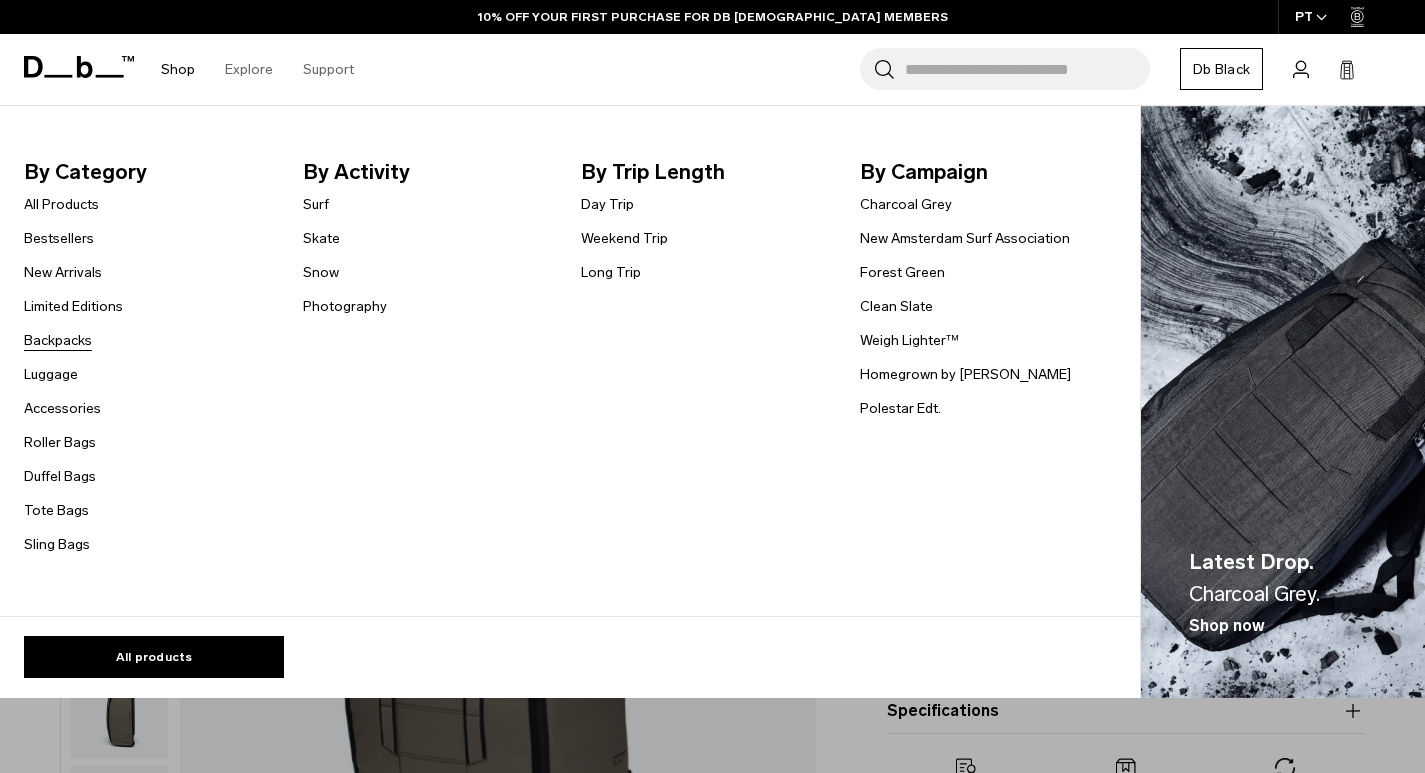 scroll, scrollTop: 0, scrollLeft: 0, axis: both 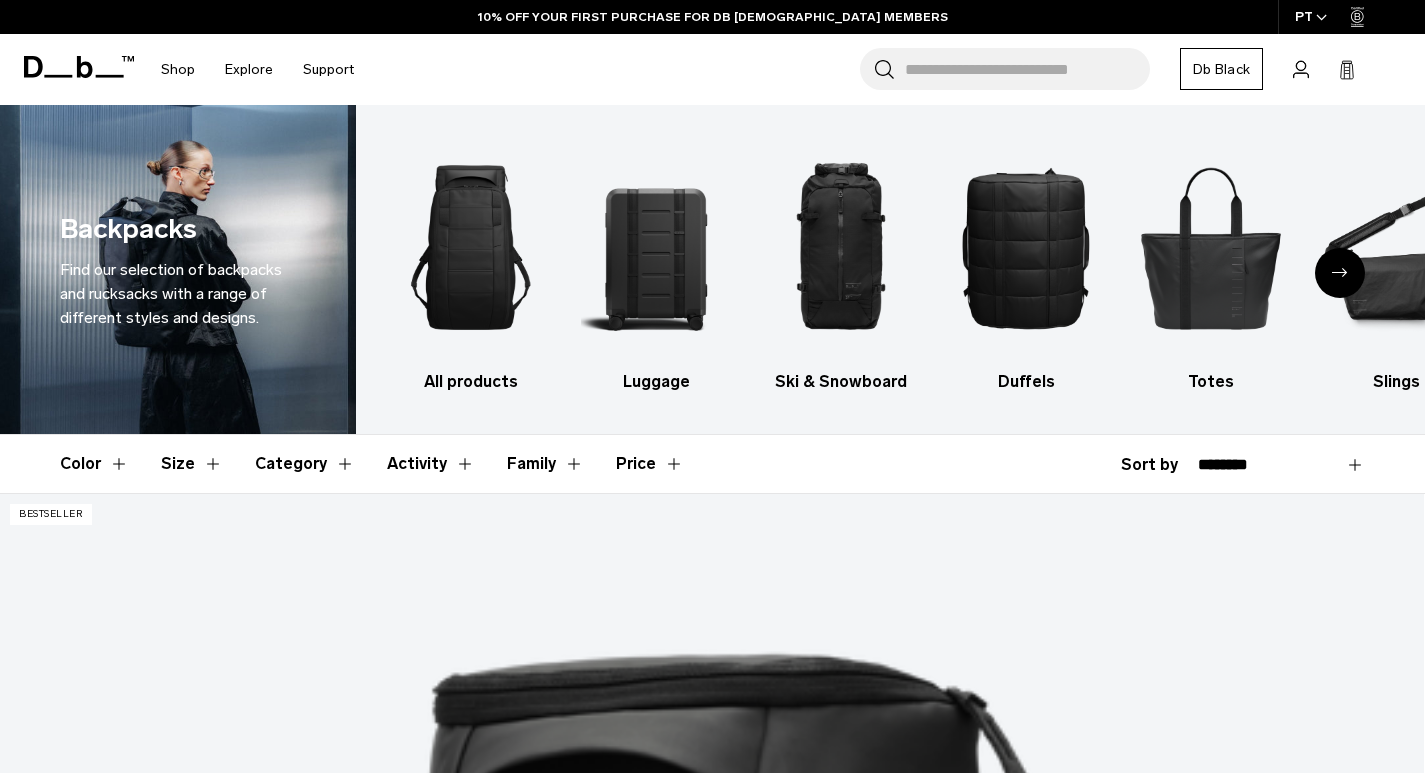 click at bounding box center (712, 6503) 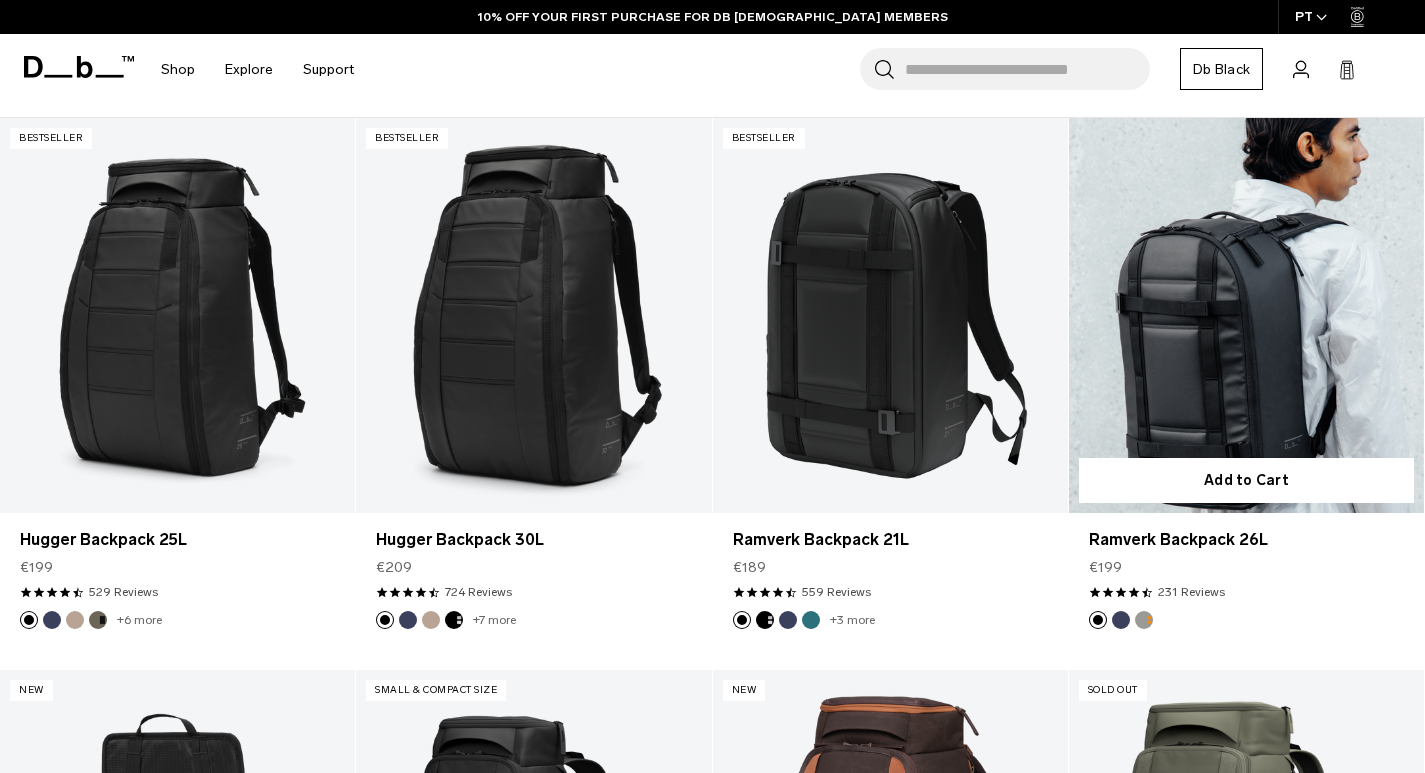 scroll, scrollTop: 376, scrollLeft: 0, axis: vertical 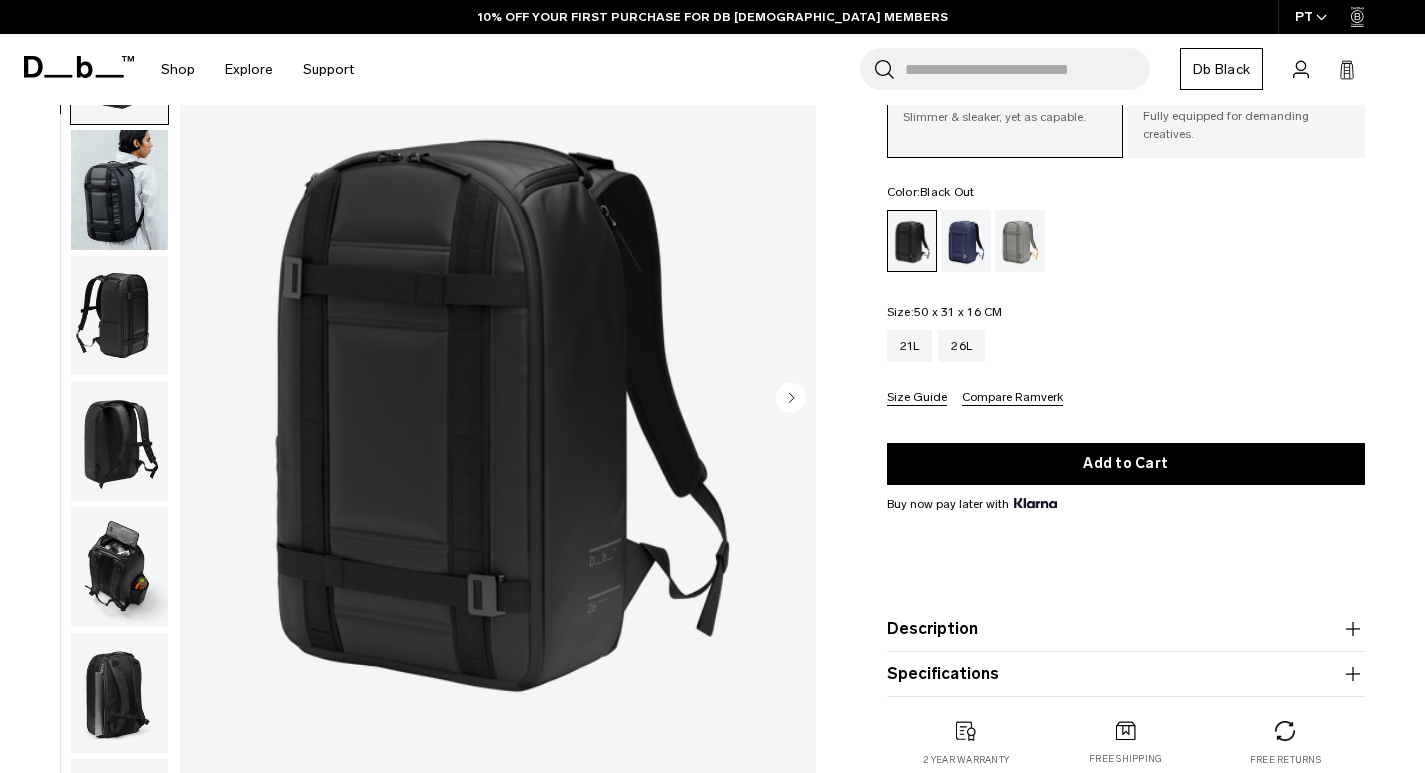 click at bounding box center [119, 315] 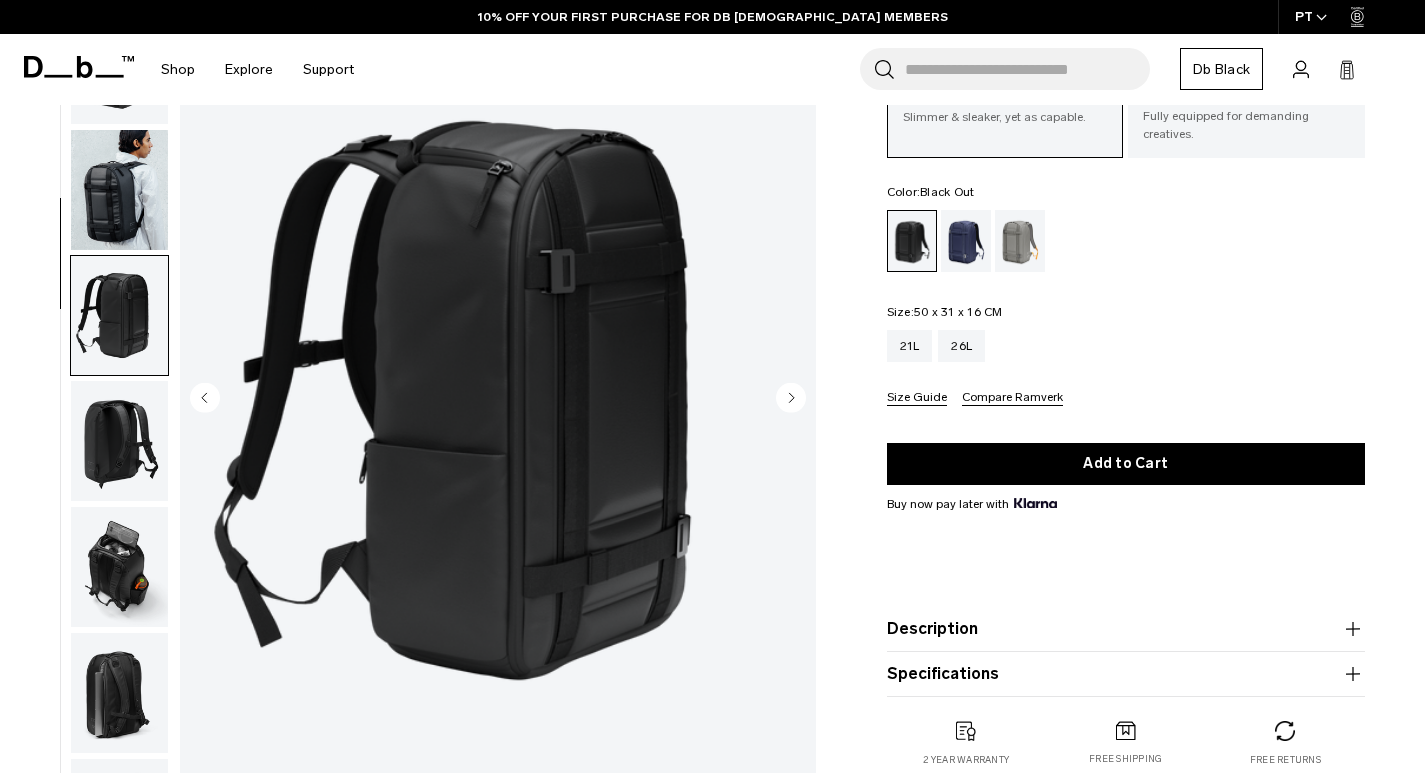 scroll, scrollTop: 208, scrollLeft: 0, axis: vertical 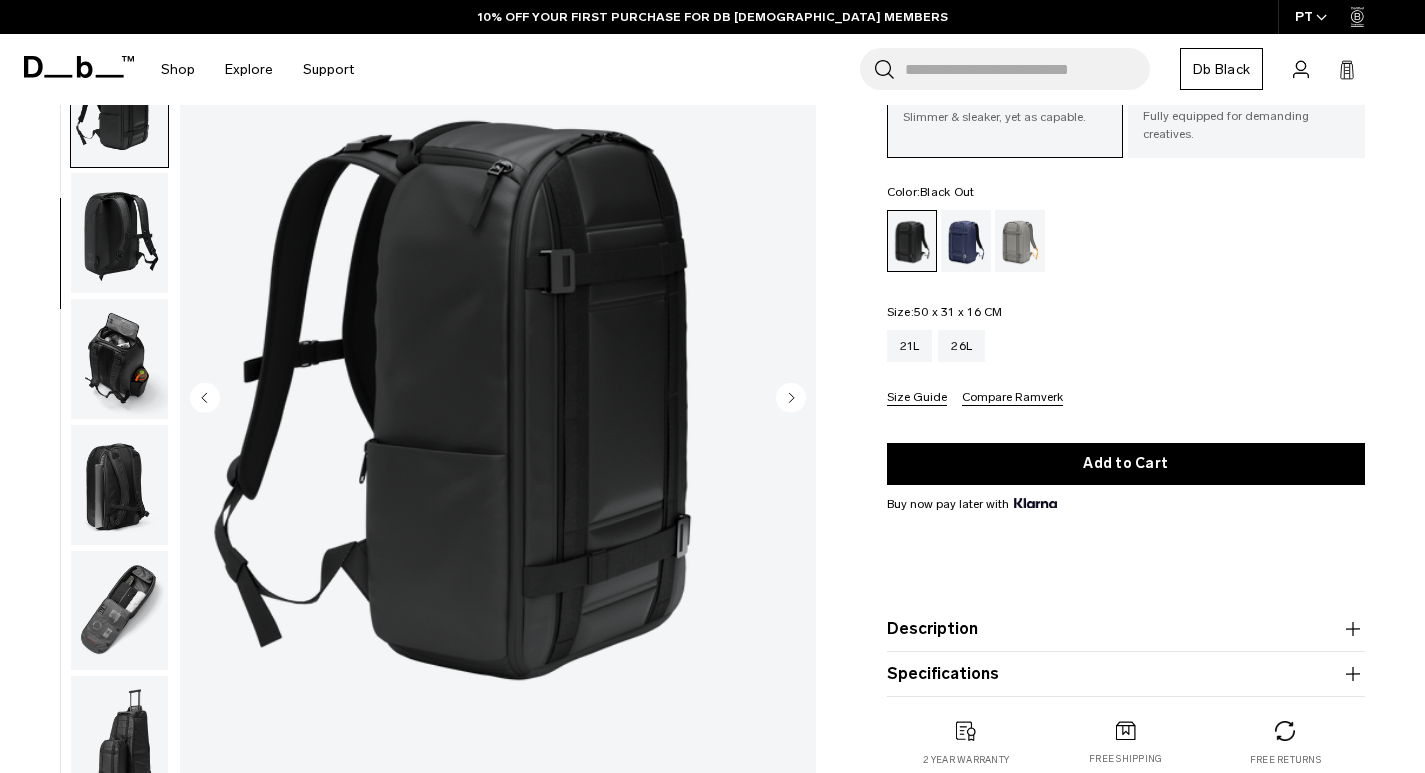 click at bounding box center (119, 233) 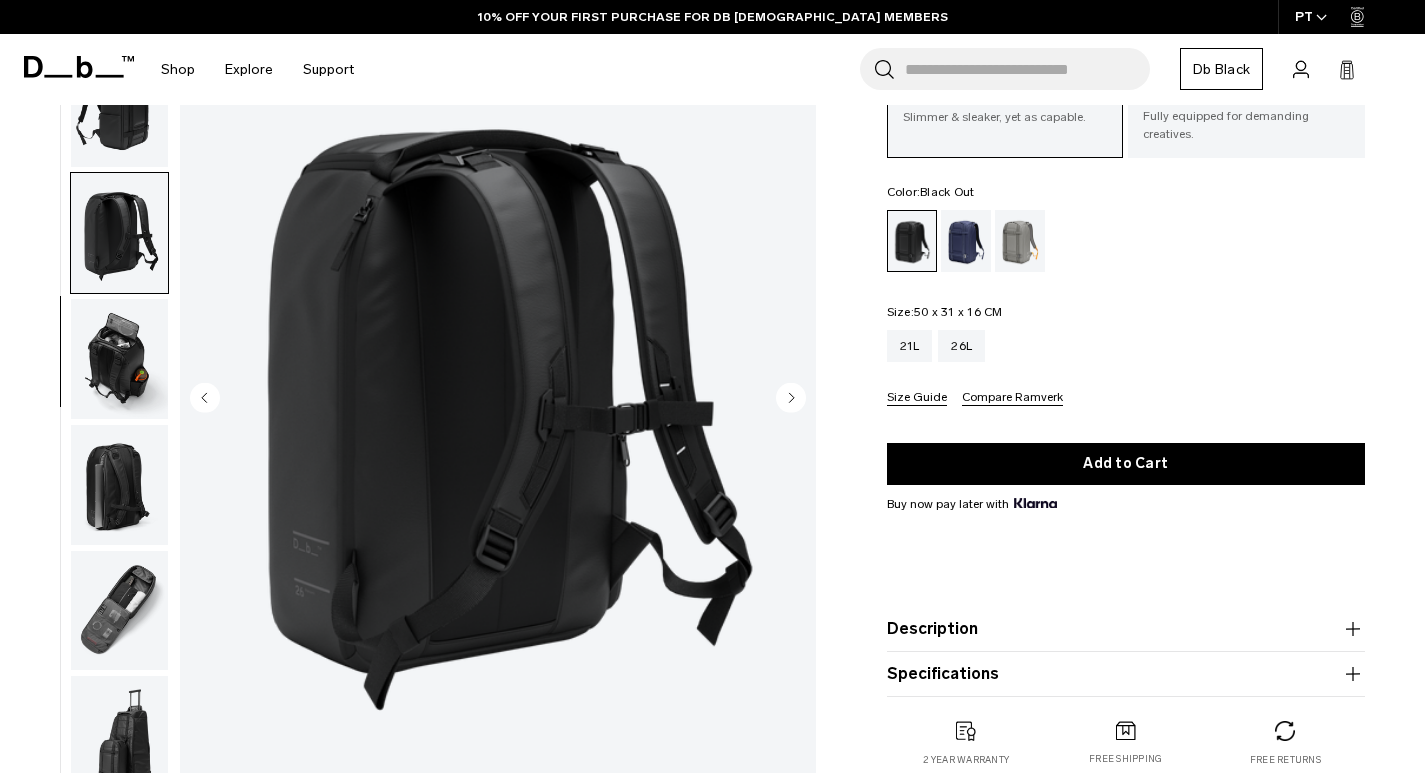 click at bounding box center [119, 359] 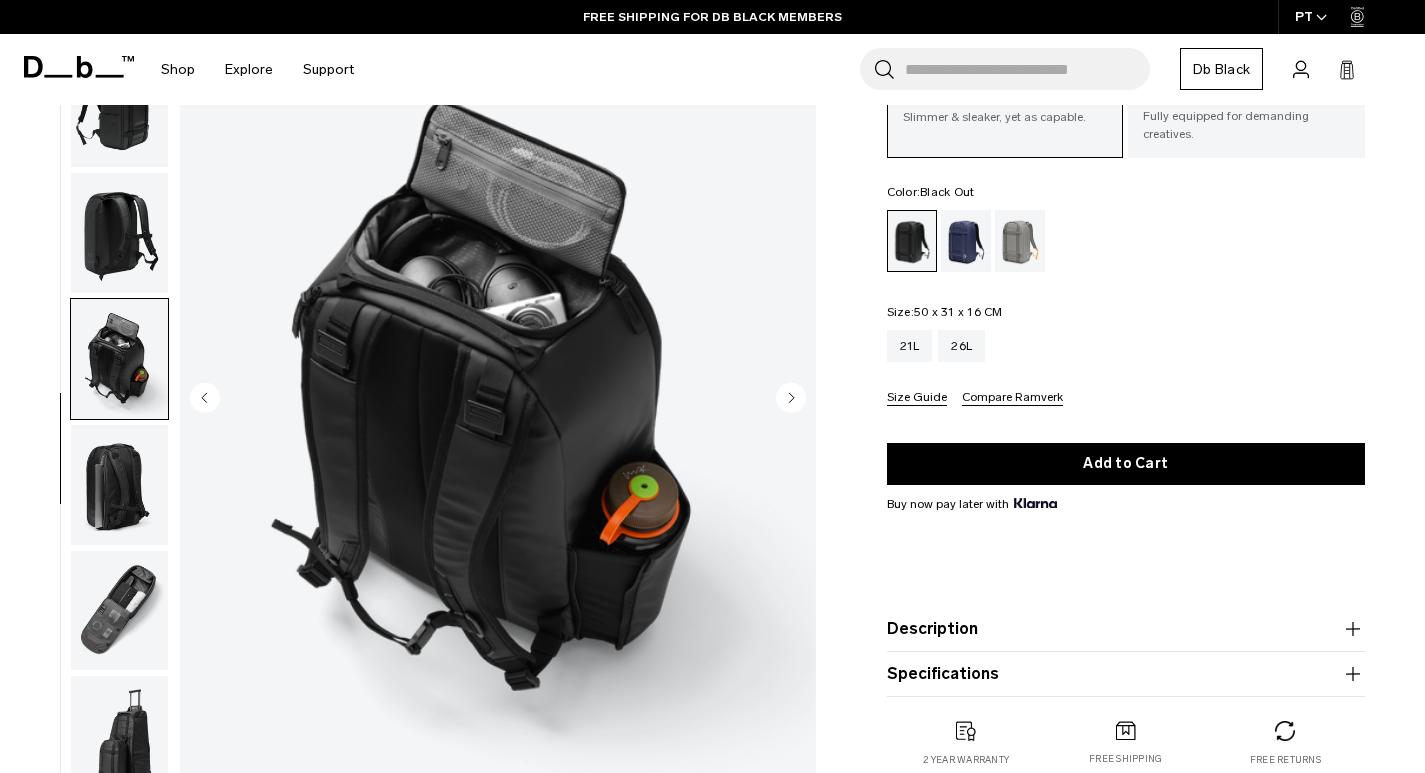 click at bounding box center [119, 485] 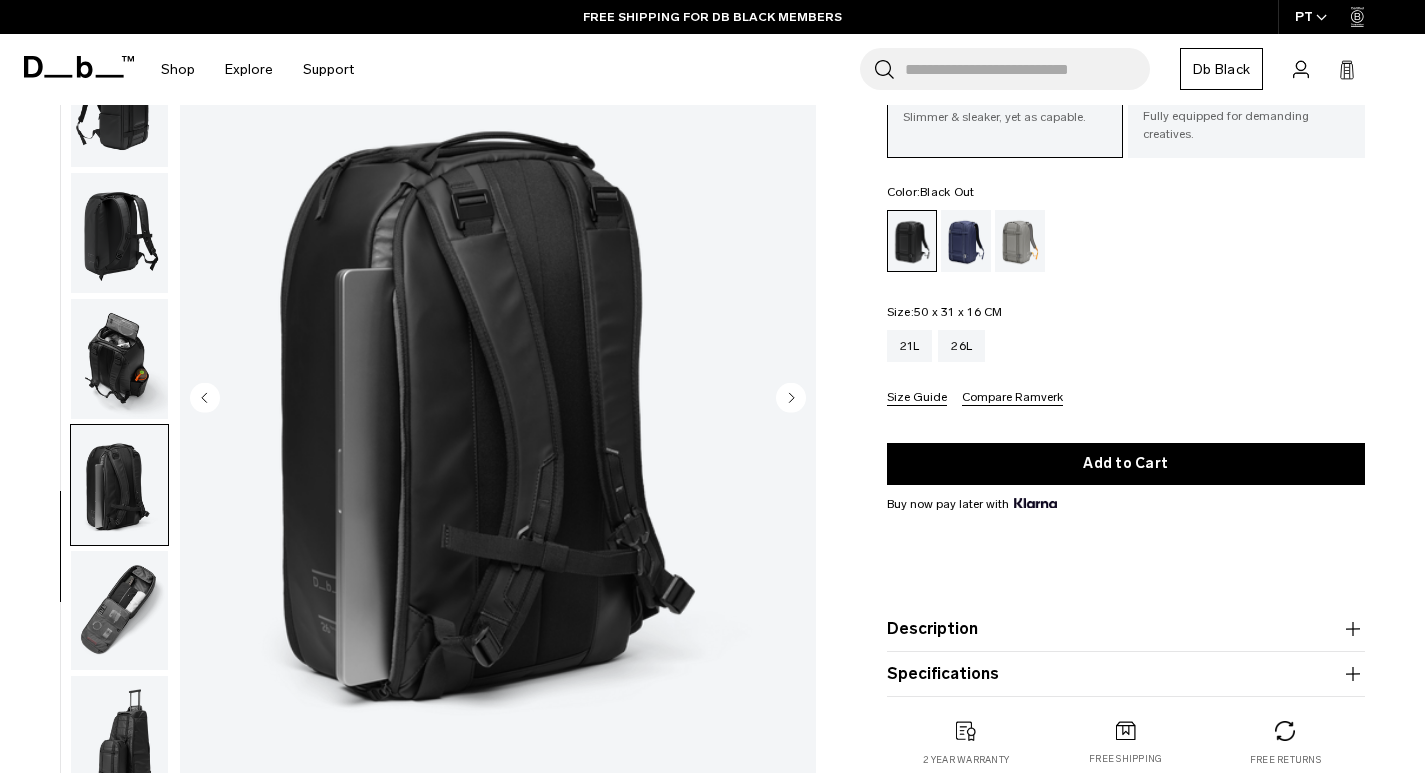 click at bounding box center (119, 359) 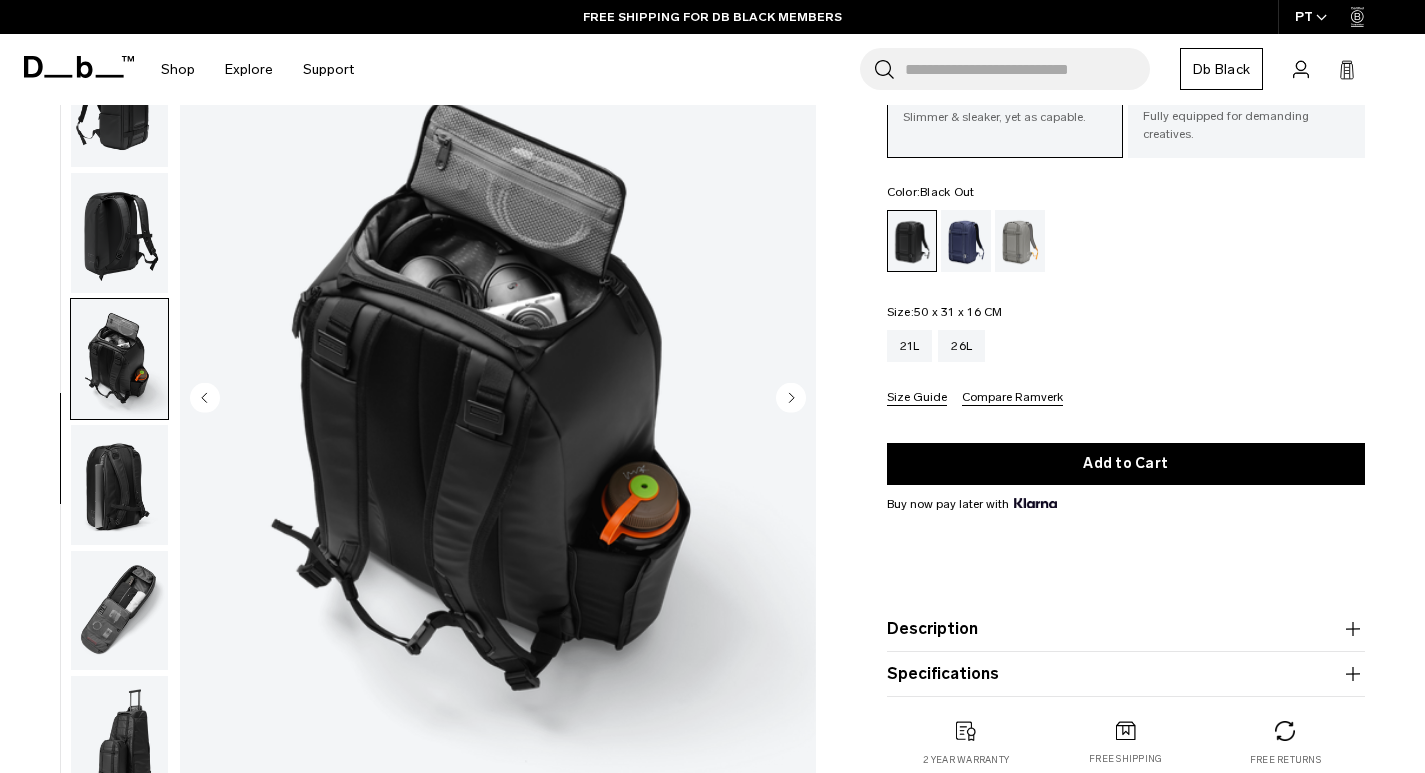 click at bounding box center (119, 610) 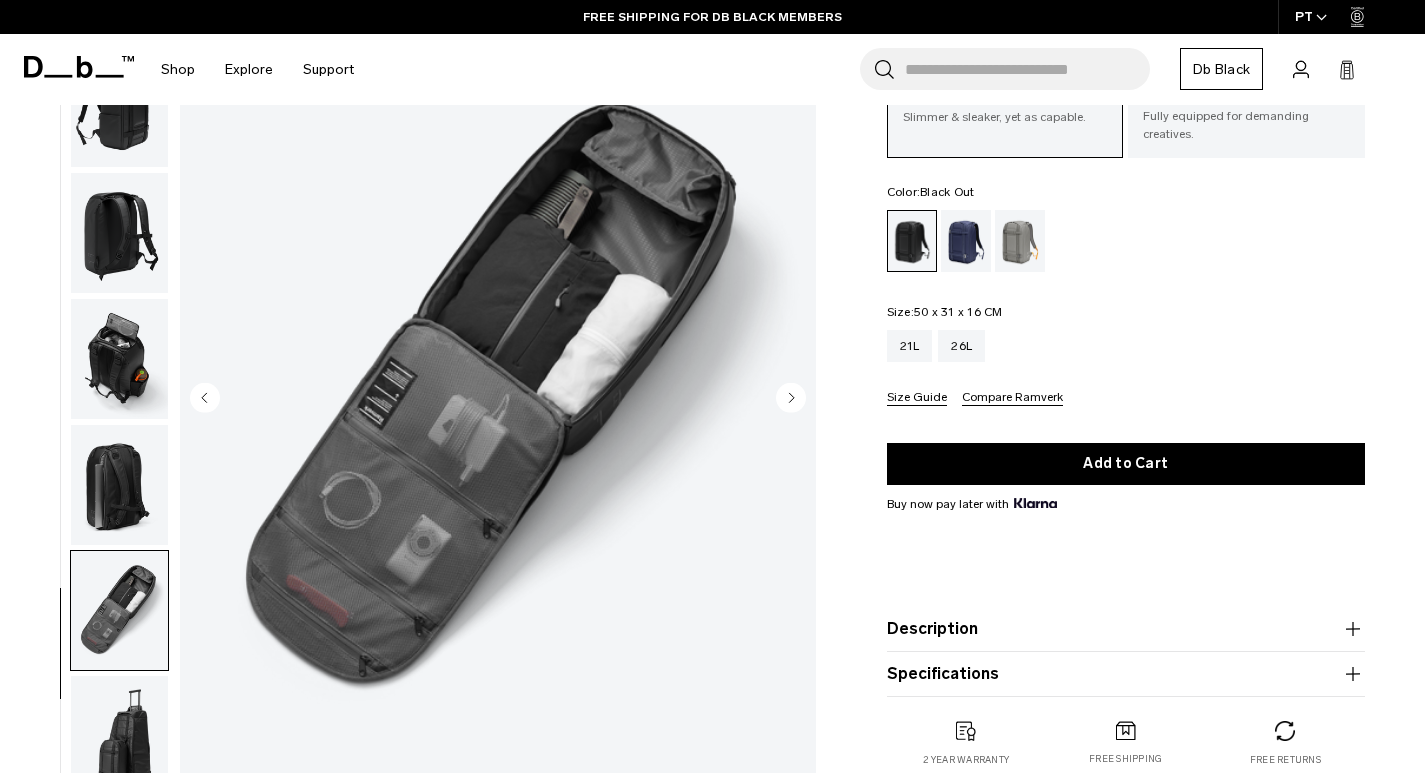 click at bounding box center (119, 736) 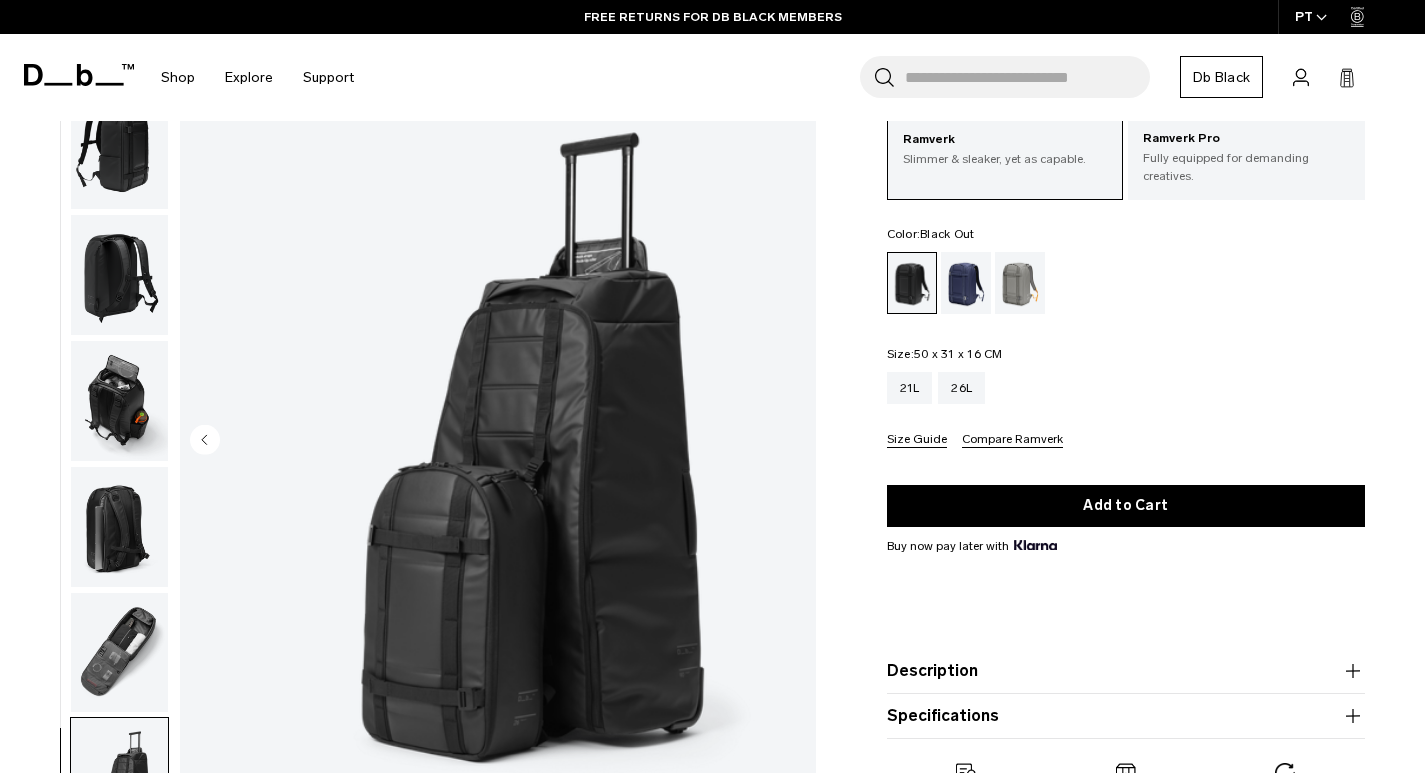 scroll, scrollTop: 0, scrollLeft: 0, axis: both 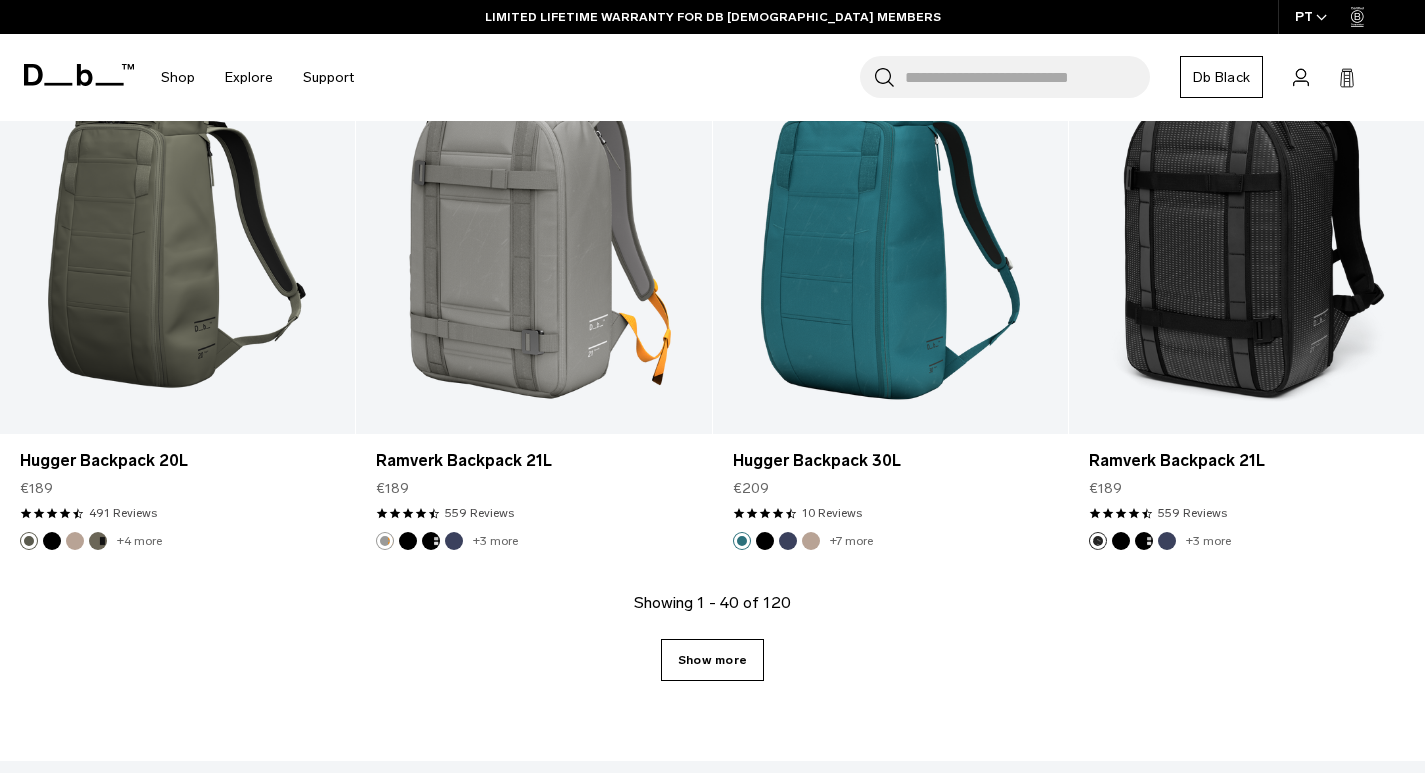click on "Show more" at bounding box center (712, 660) 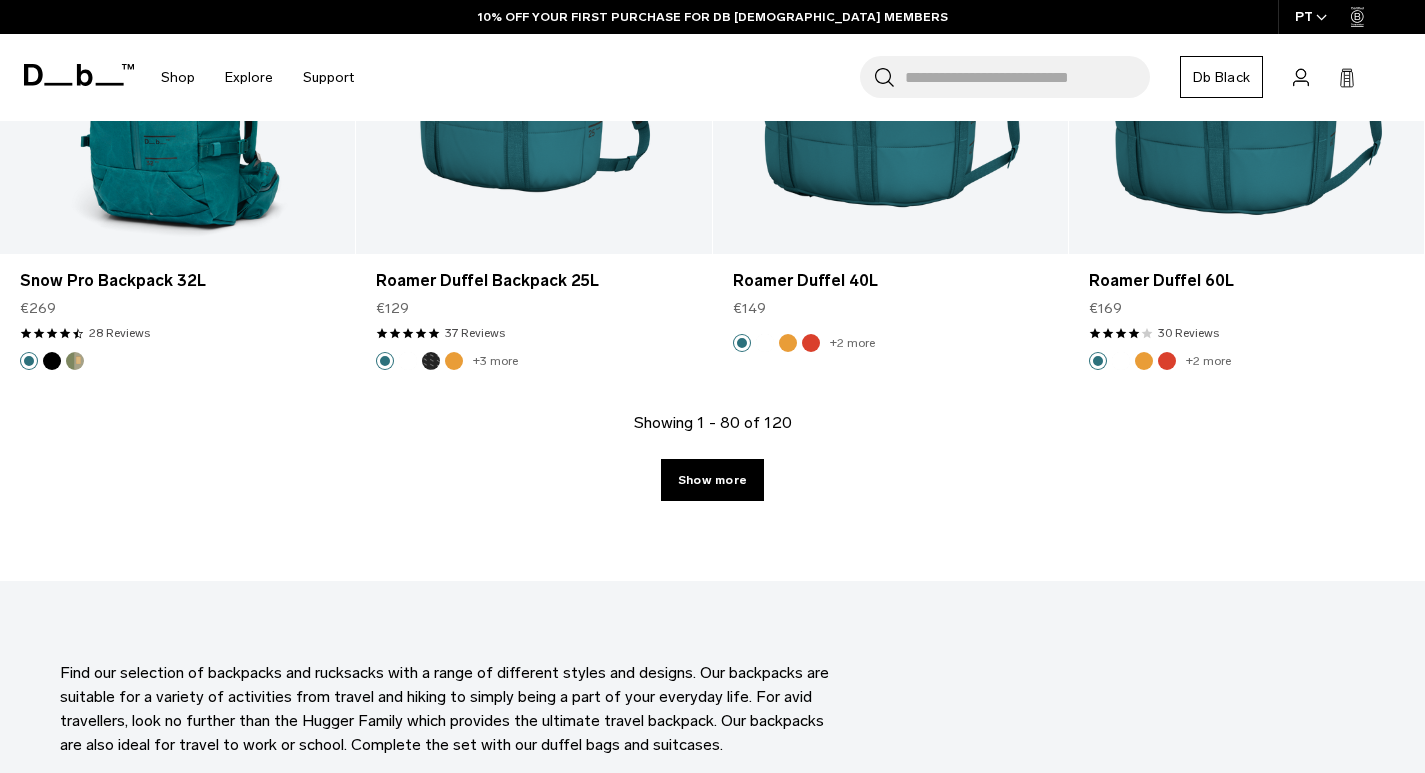 scroll, scrollTop: 11432, scrollLeft: 0, axis: vertical 